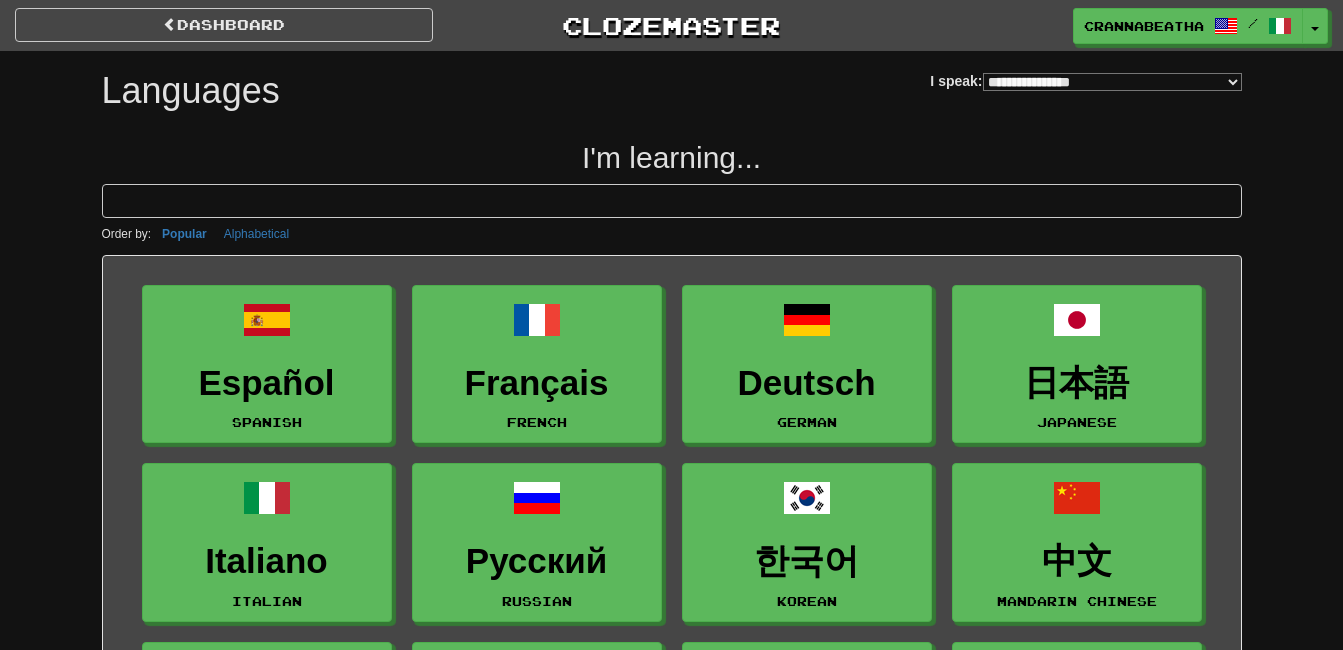 select on "*******" 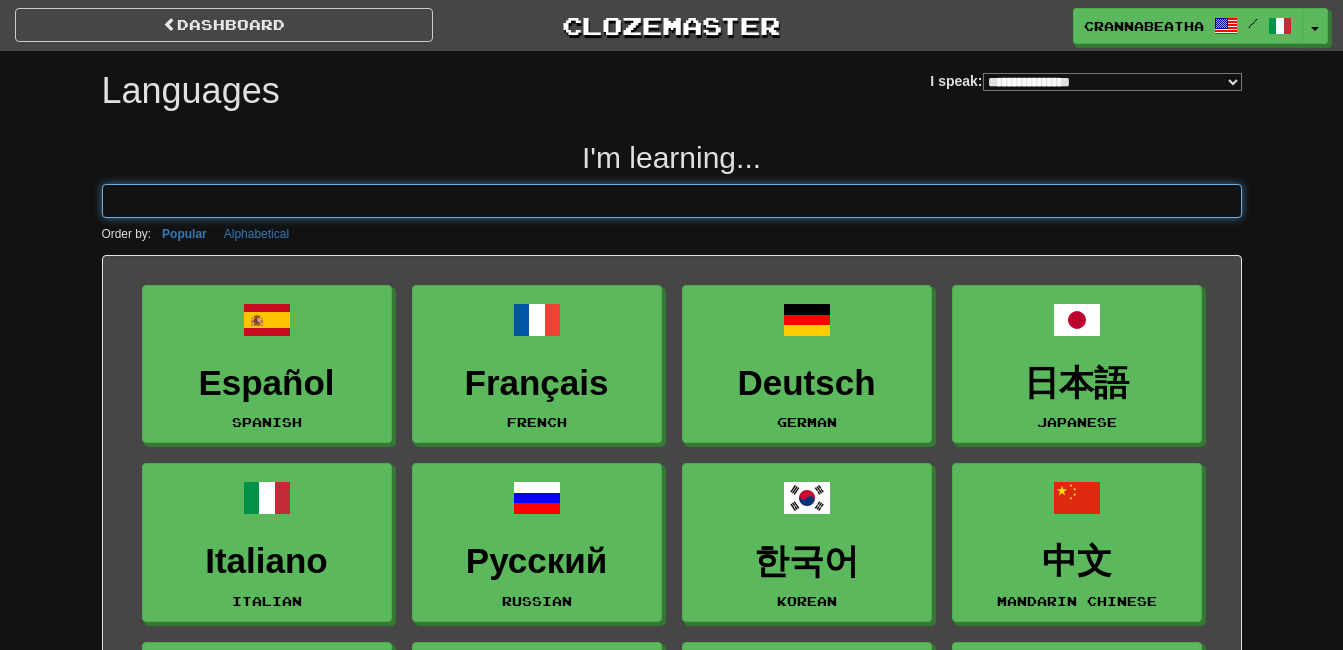 scroll, scrollTop: 0, scrollLeft: 0, axis: both 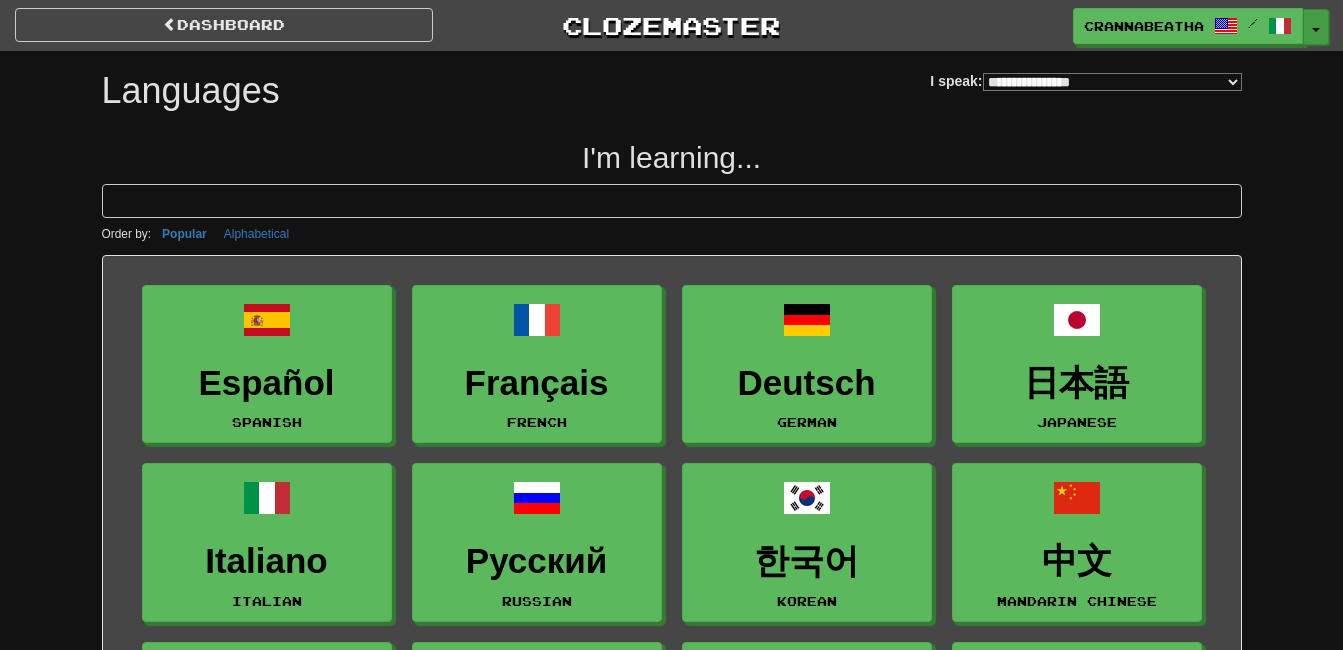 click at bounding box center [1316, 30] 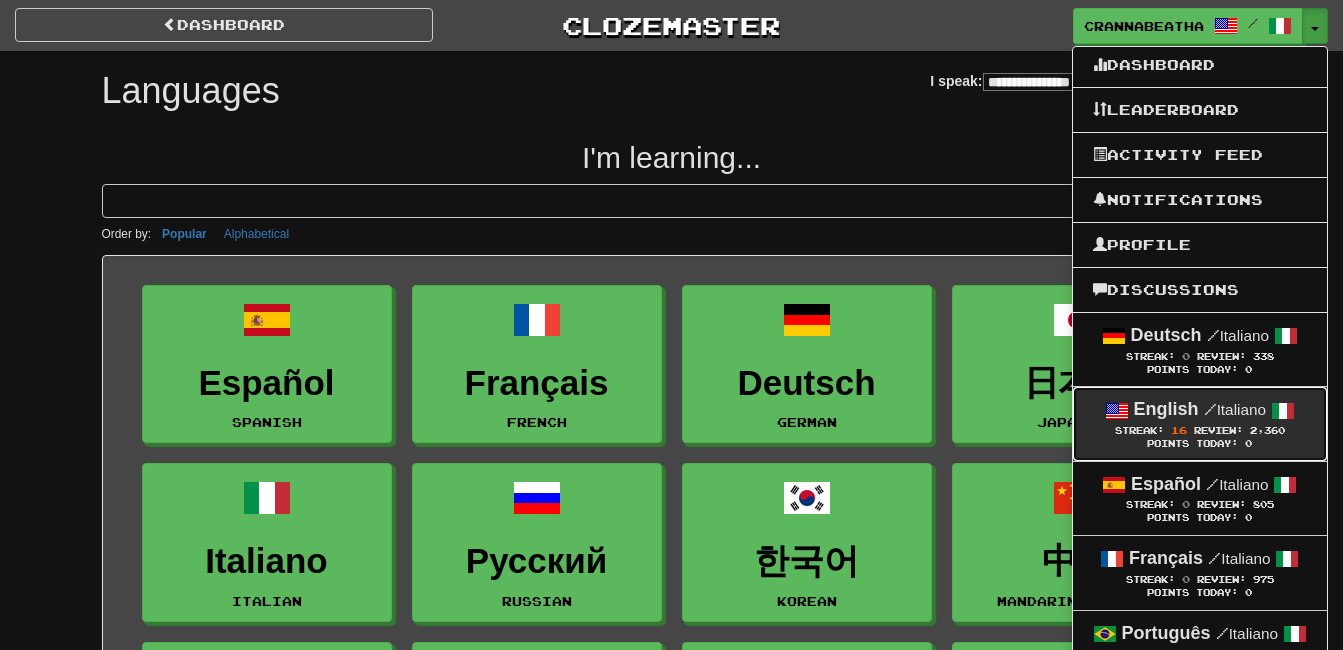 click on "English
/
Italiano" at bounding box center (1200, 410) 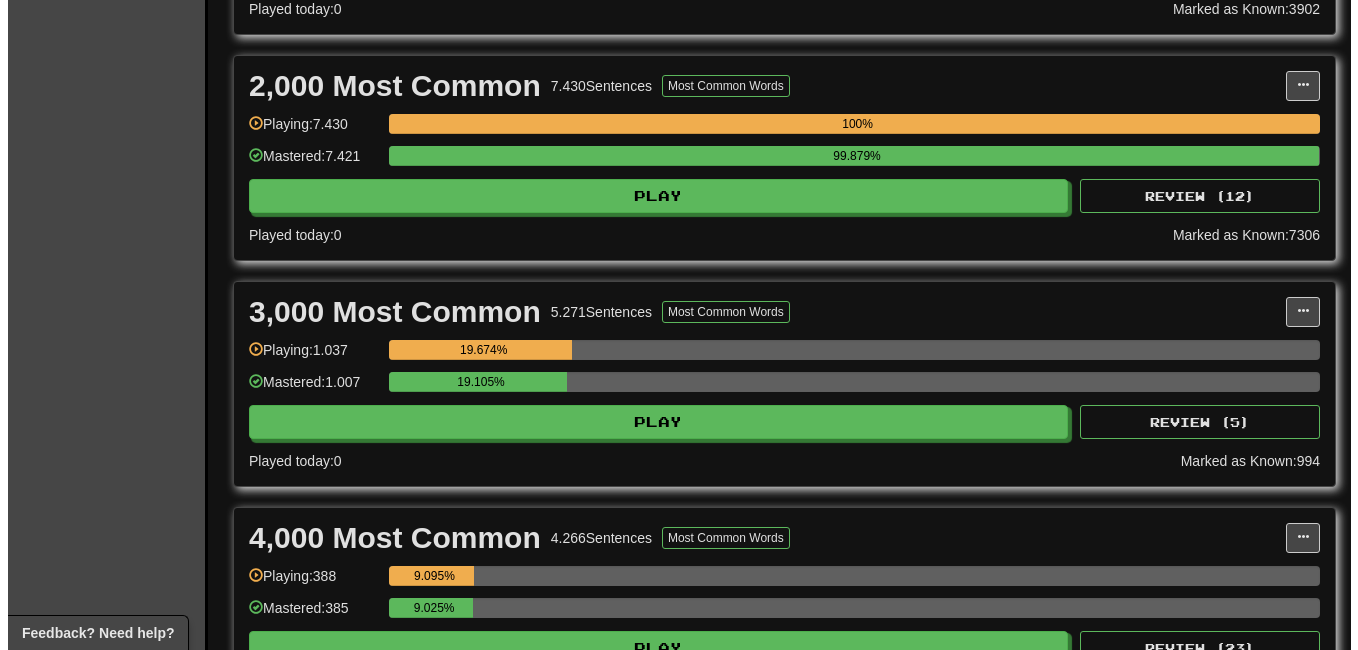 scroll, scrollTop: 667, scrollLeft: 0, axis: vertical 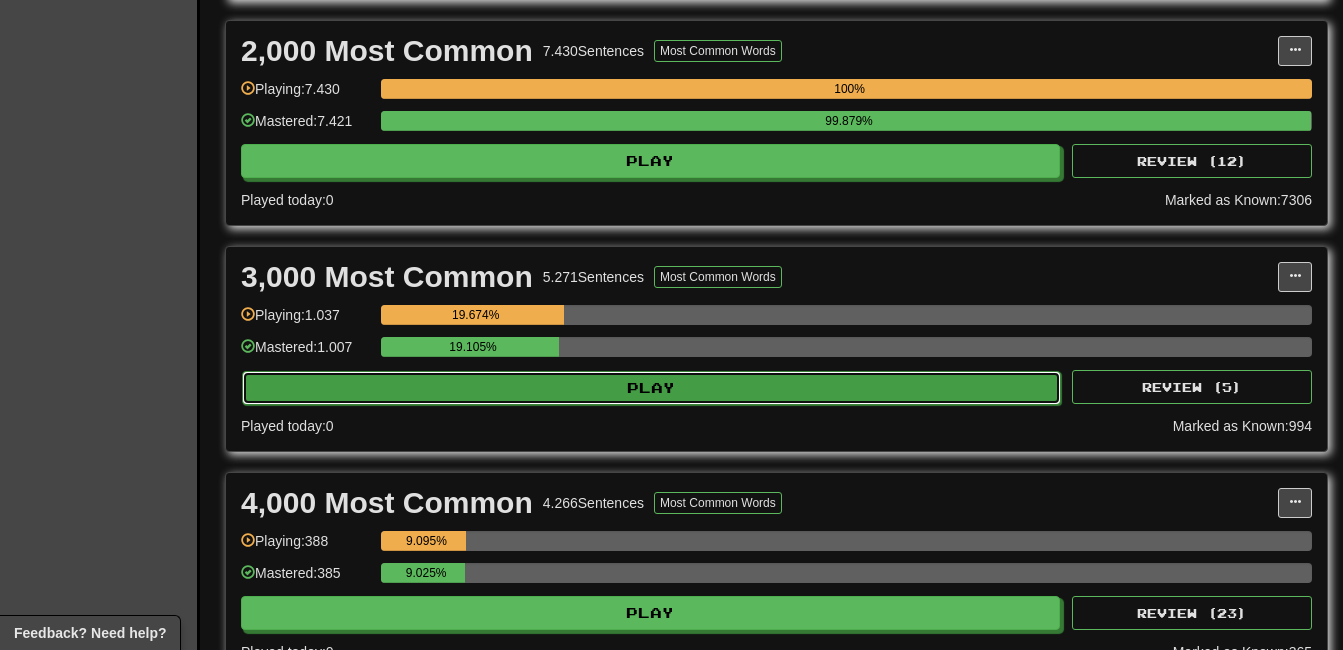 click on "Play" at bounding box center [651, 388] 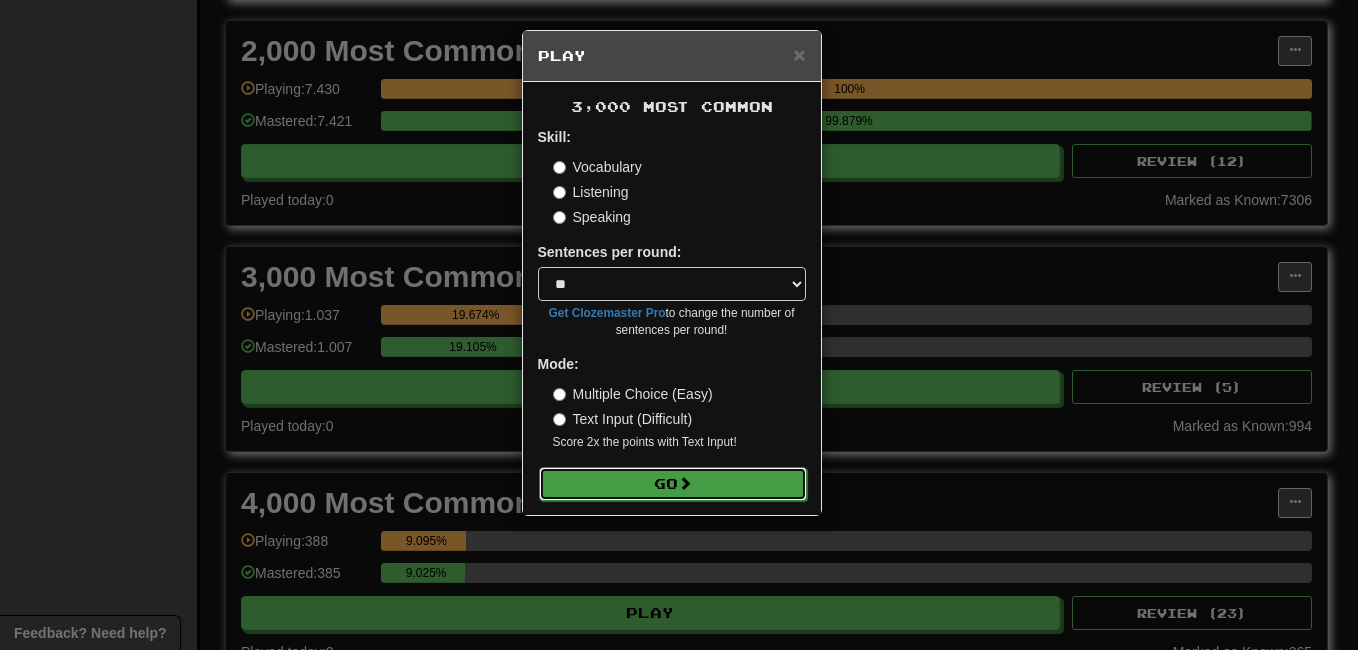 click on "Go" at bounding box center (673, 484) 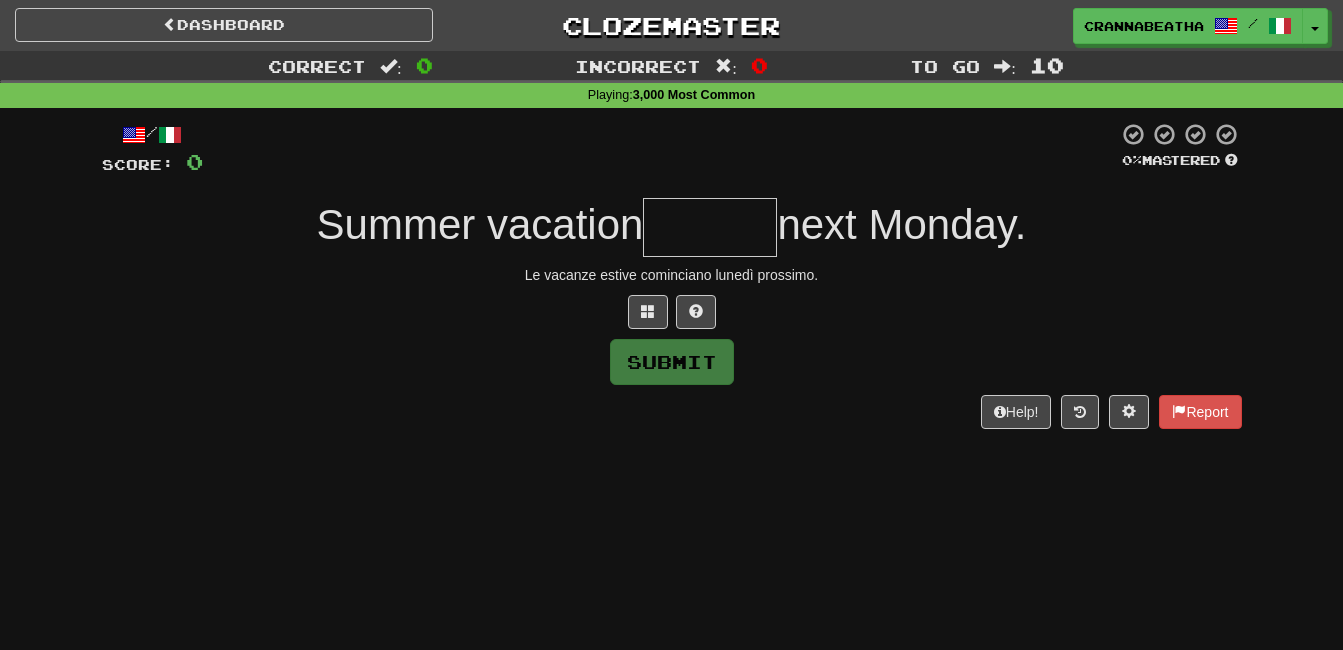 scroll, scrollTop: 0, scrollLeft: 0, axis: both 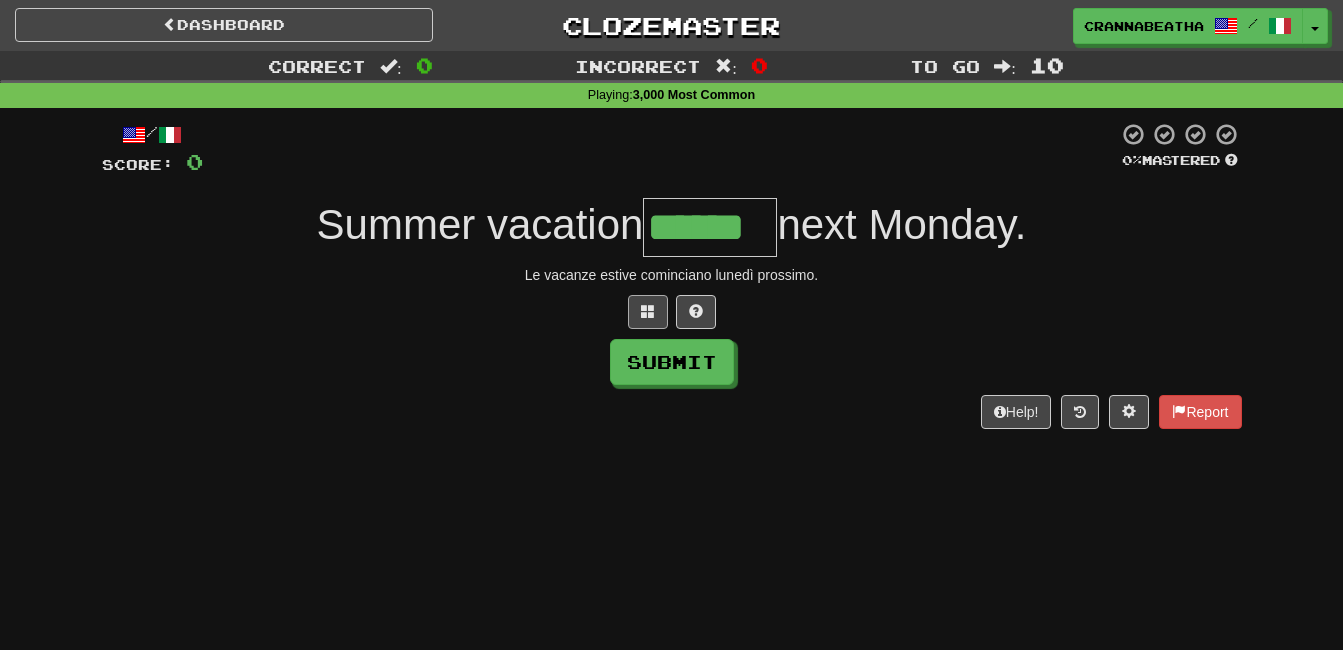 type on "******" 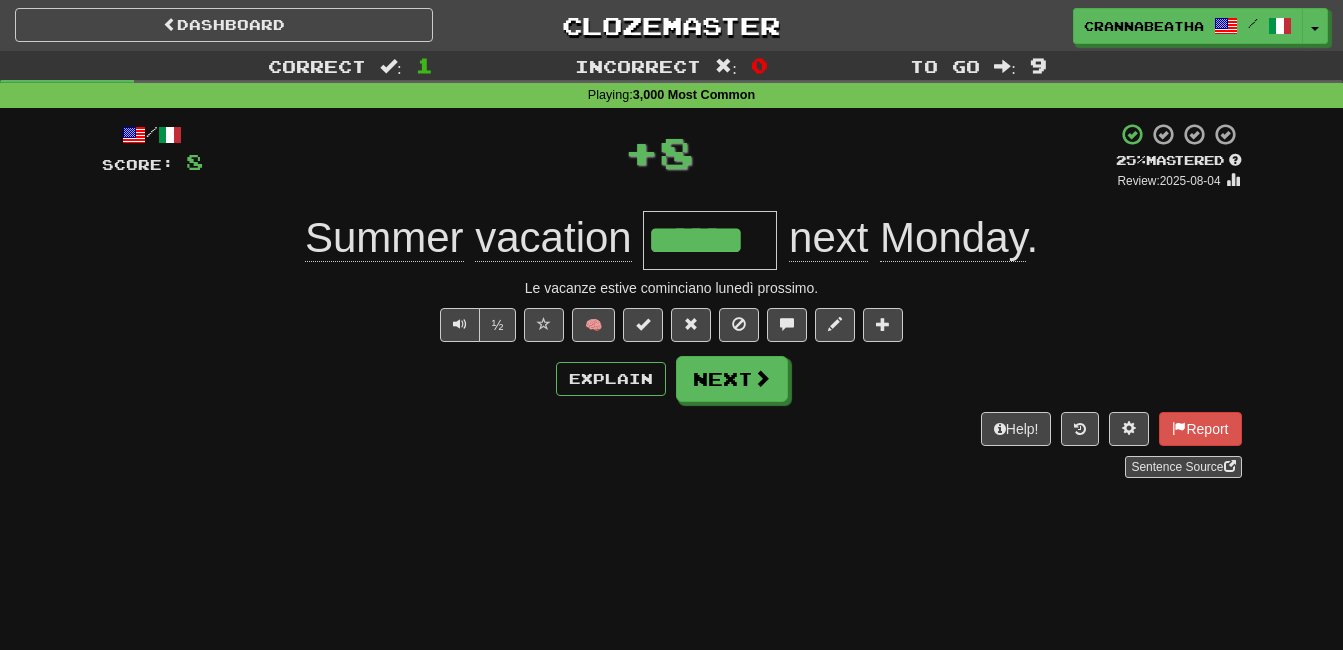 type 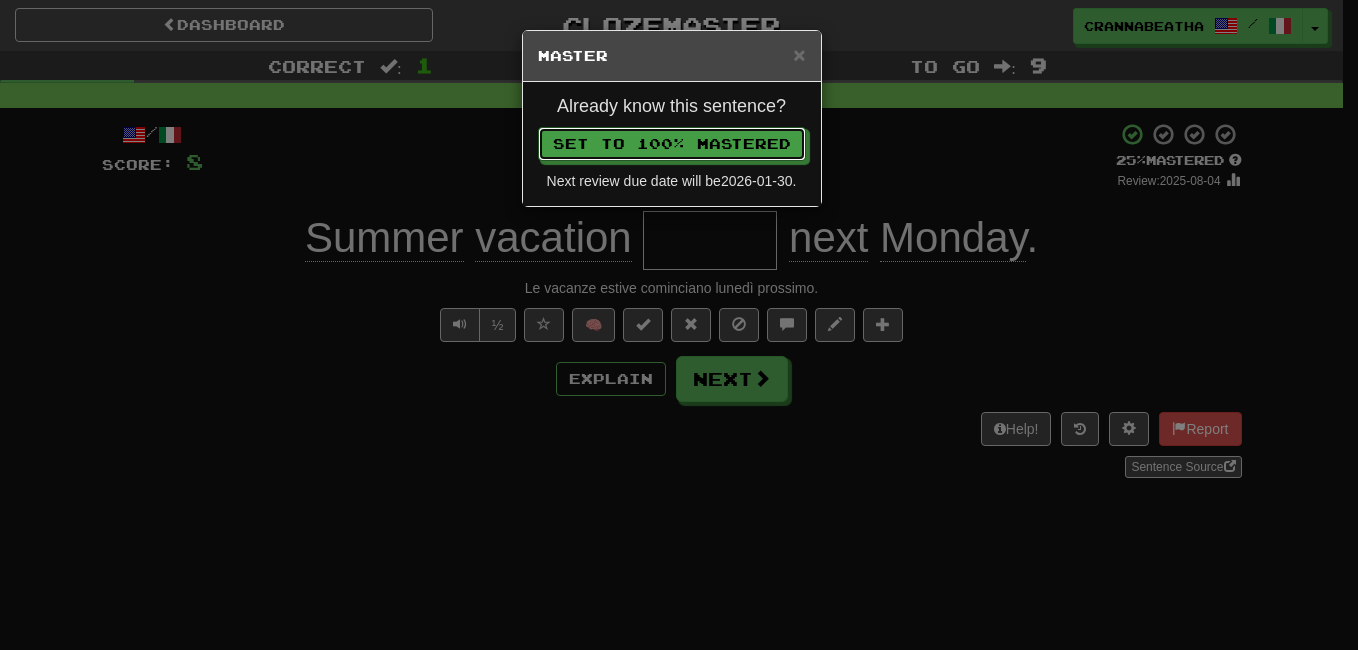 type 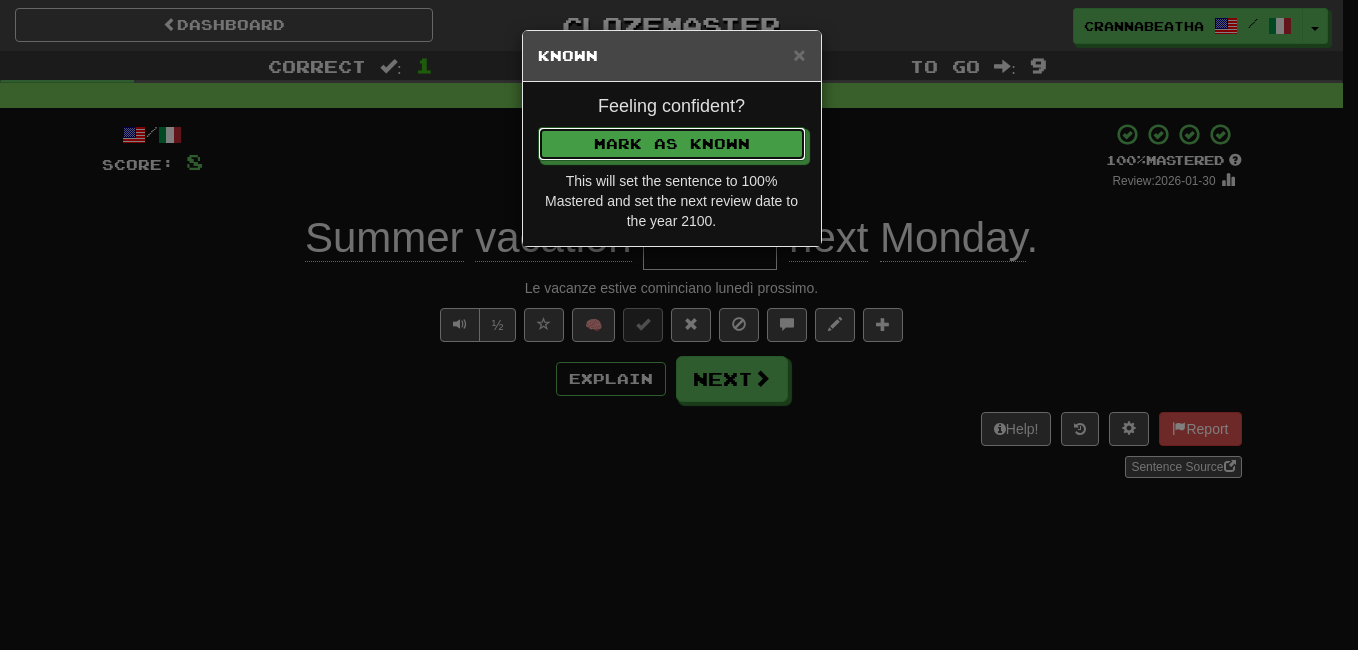 type 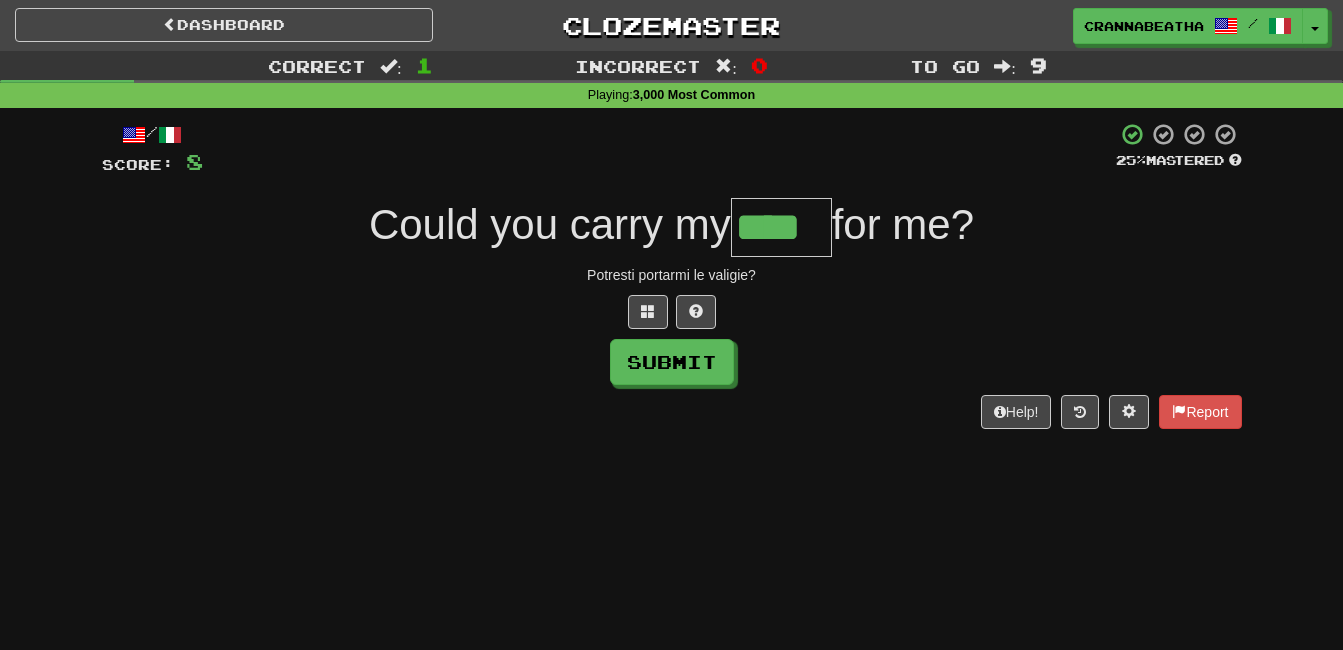 type on "****" 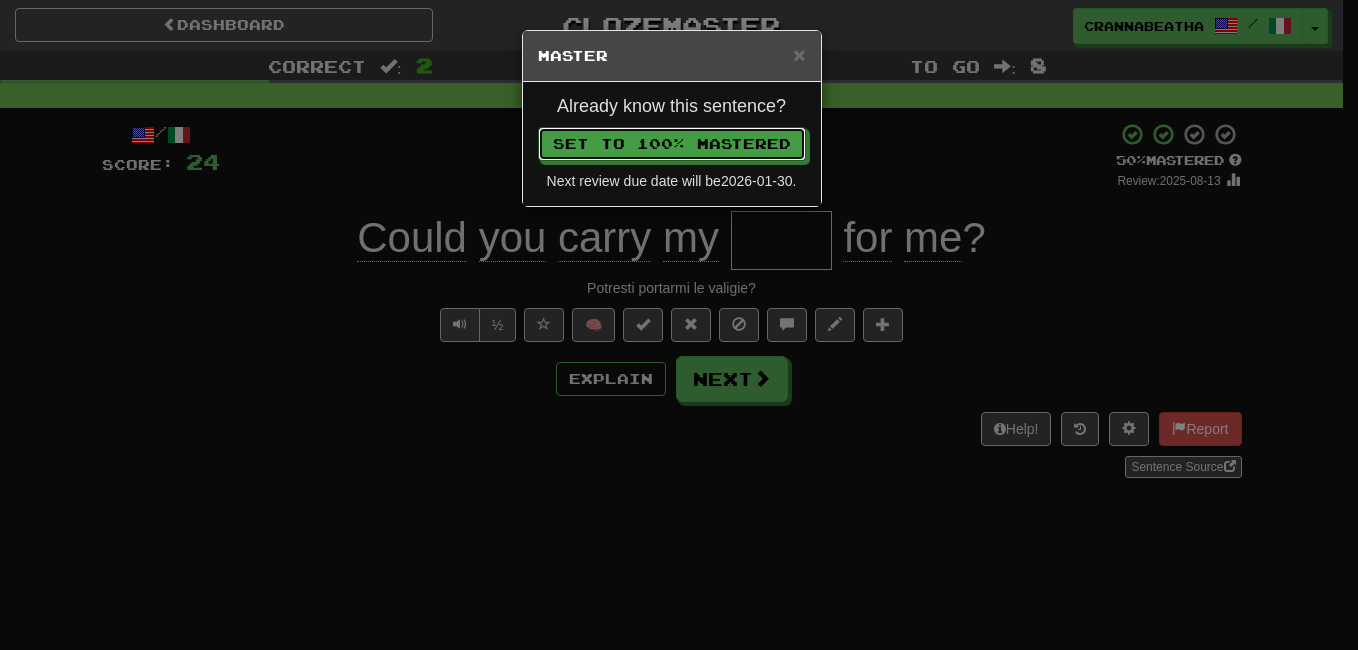click on "Set to 100% Mastered" at bounding box center (672, 144) 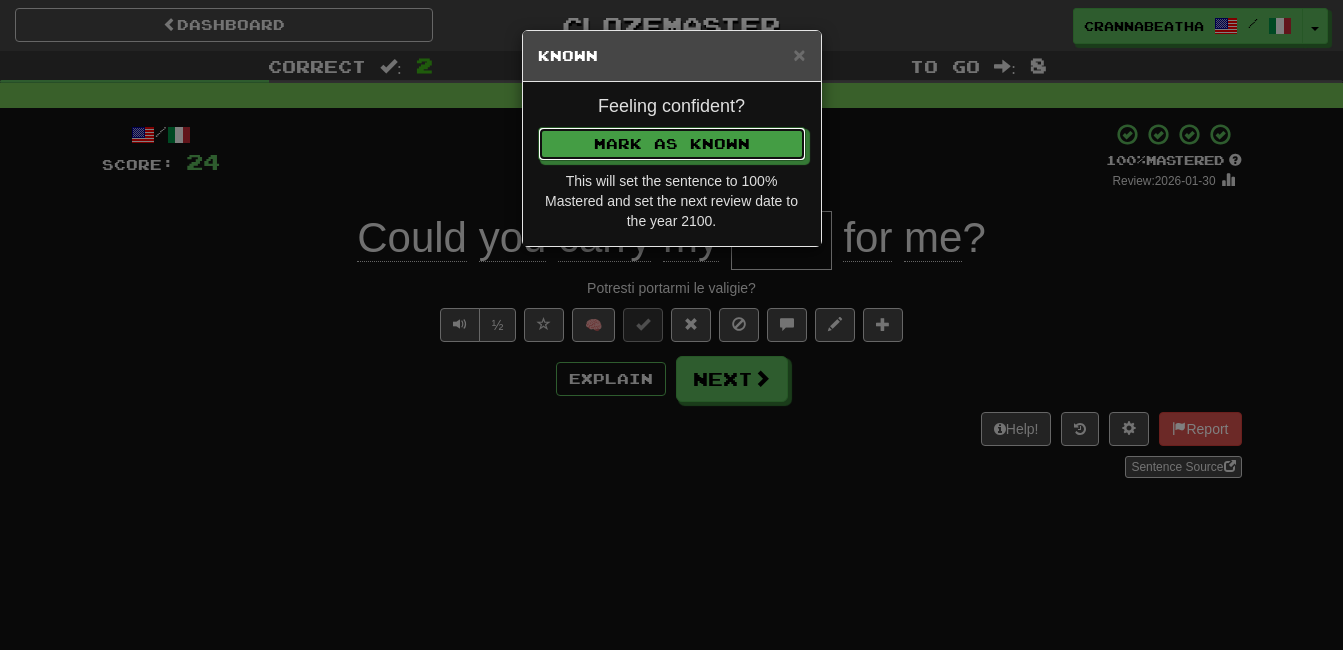 click on "Mark as Known" at bounding box center [672, 144] 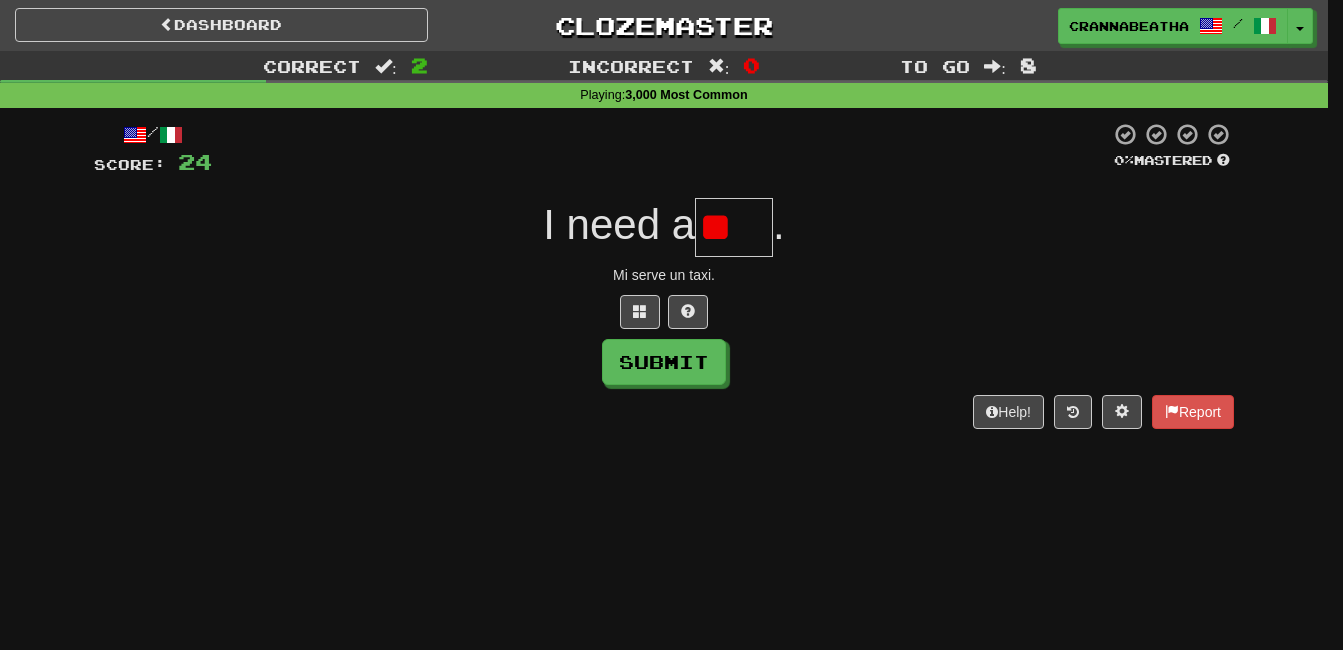 type on "*" 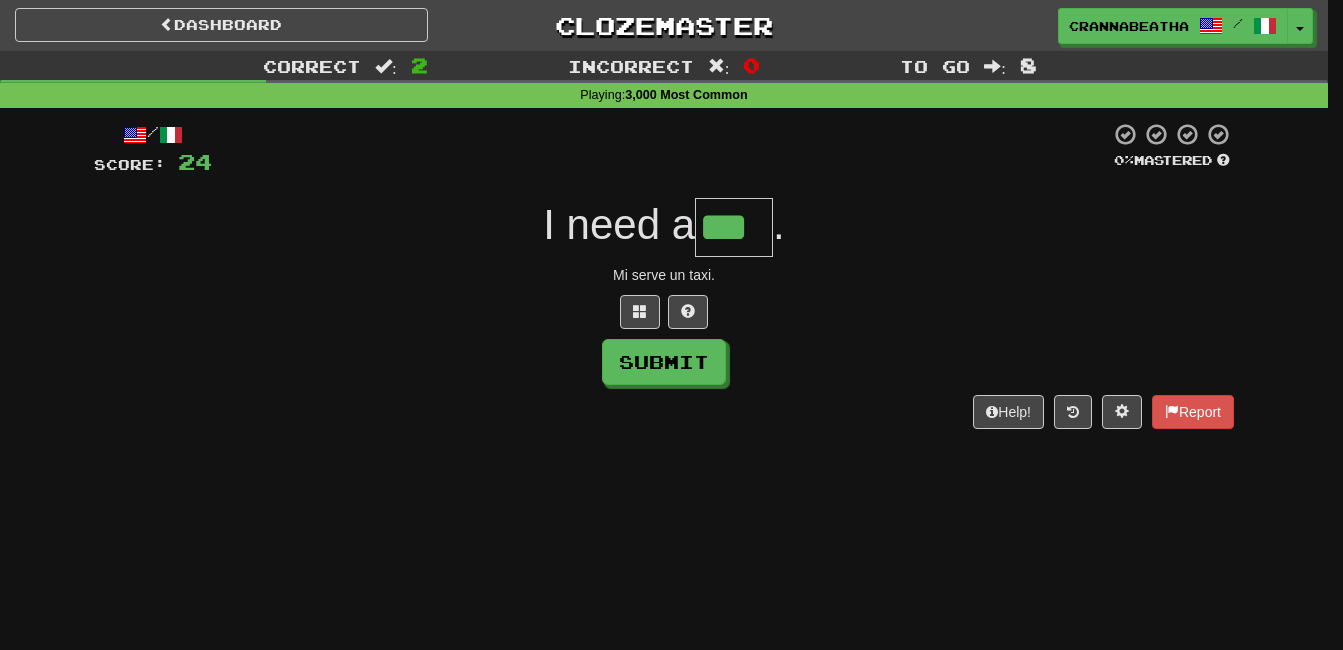 type on "***" 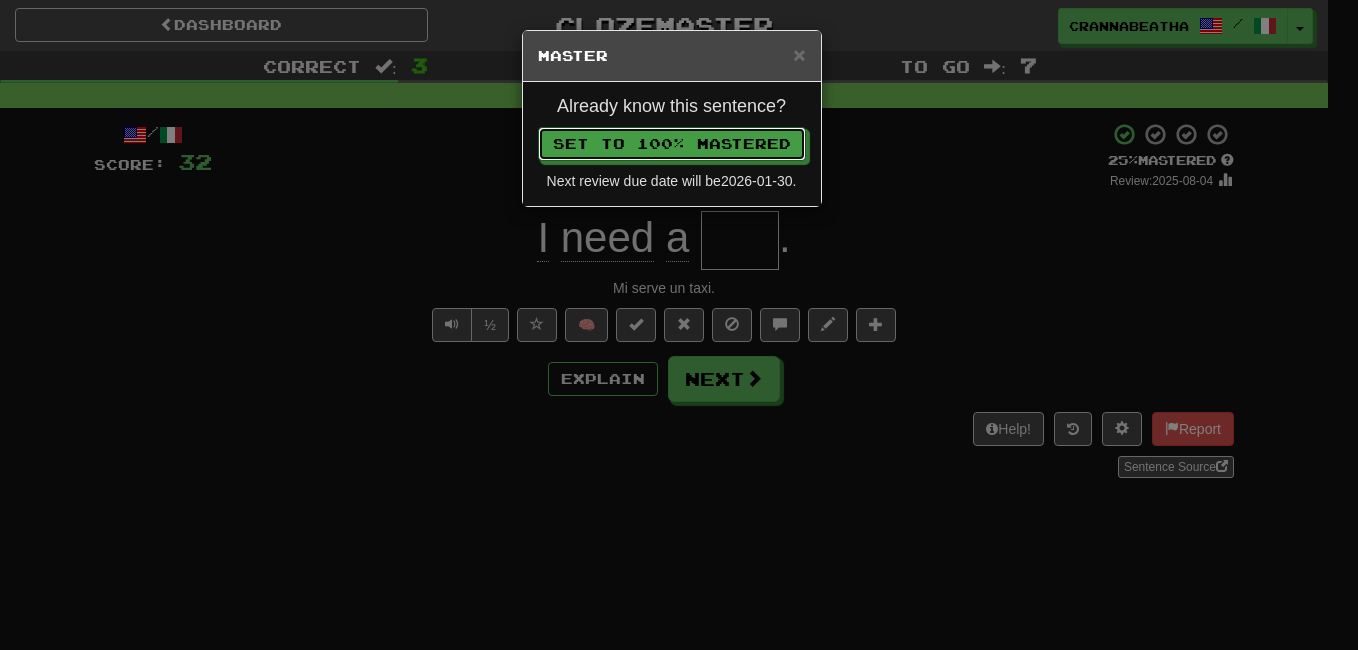 click on "Set to 100% Mastered" at bounding box center (672, 144) 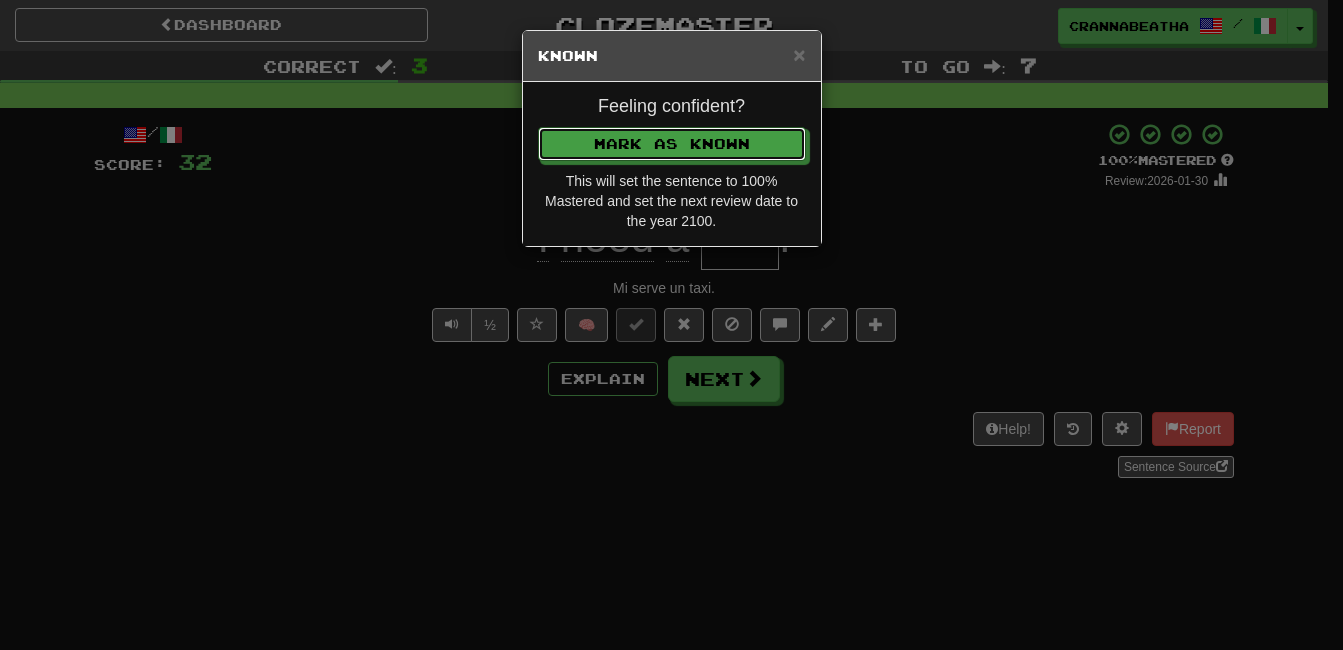 click on "Mark as Known" at bounding box center (672, 144) 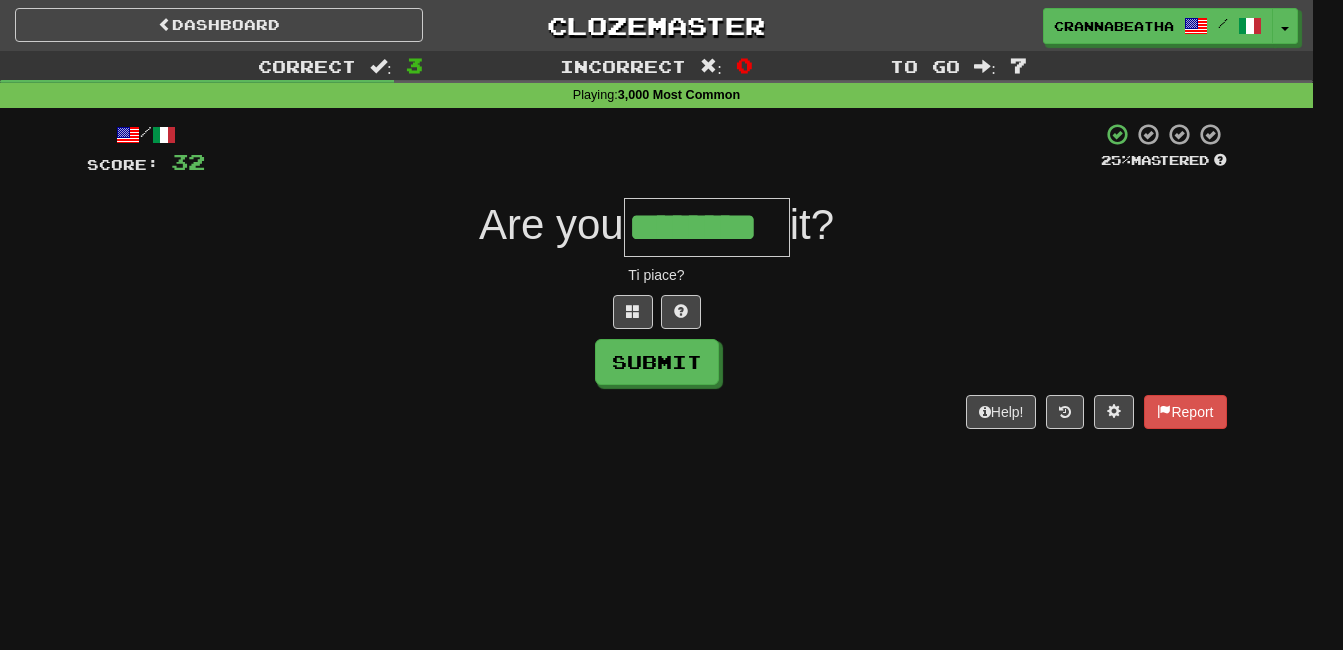 type on "********" 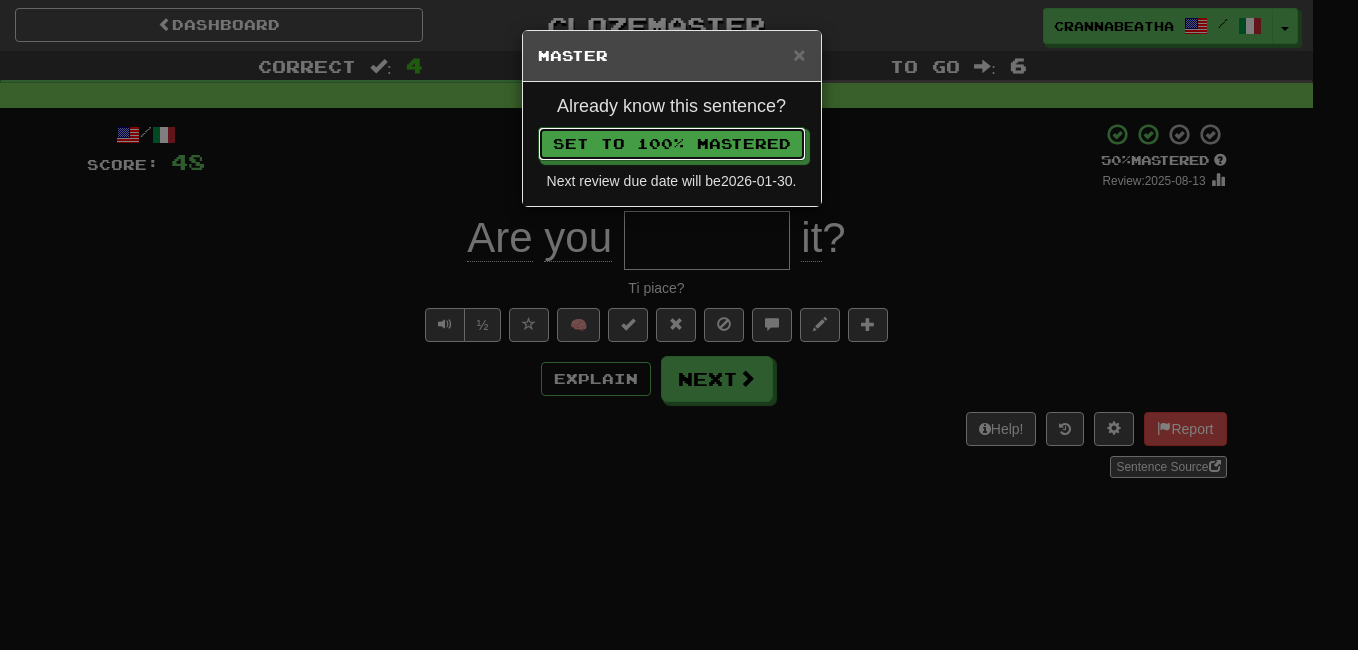 click on "Set to 100% Mastered" at bounding box center [672, 144] 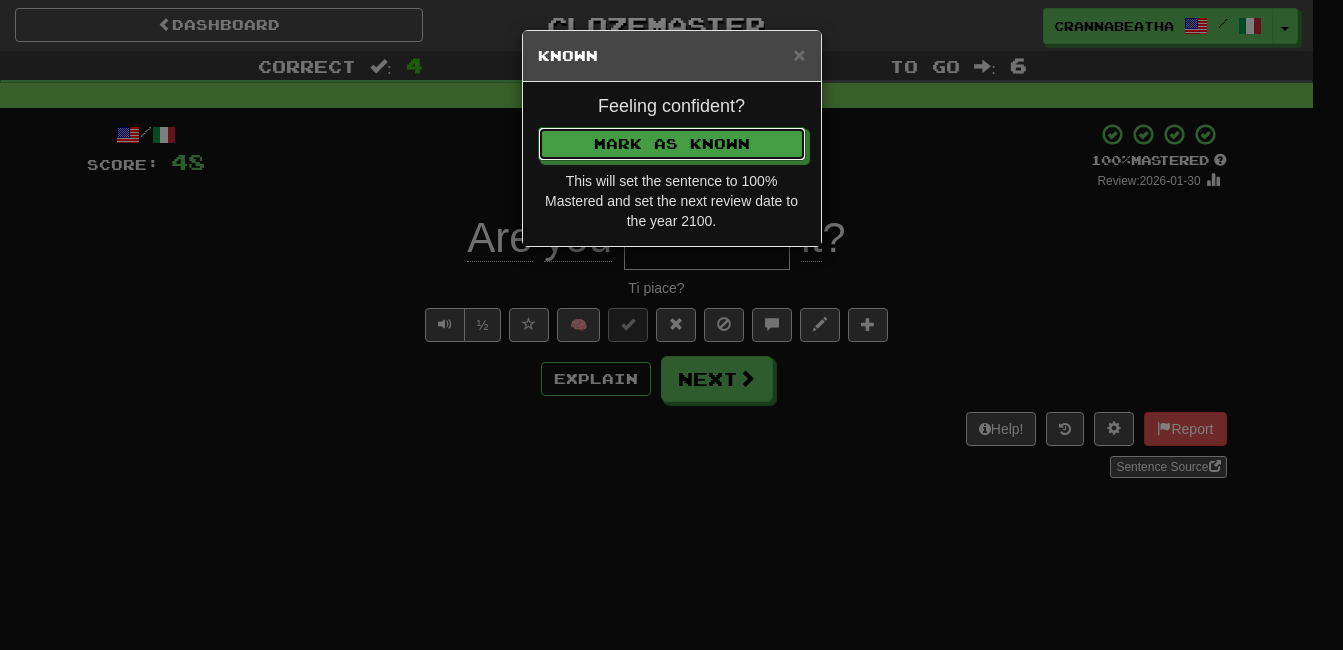 click on "Mark as Known" at bounding box center (672, 144) 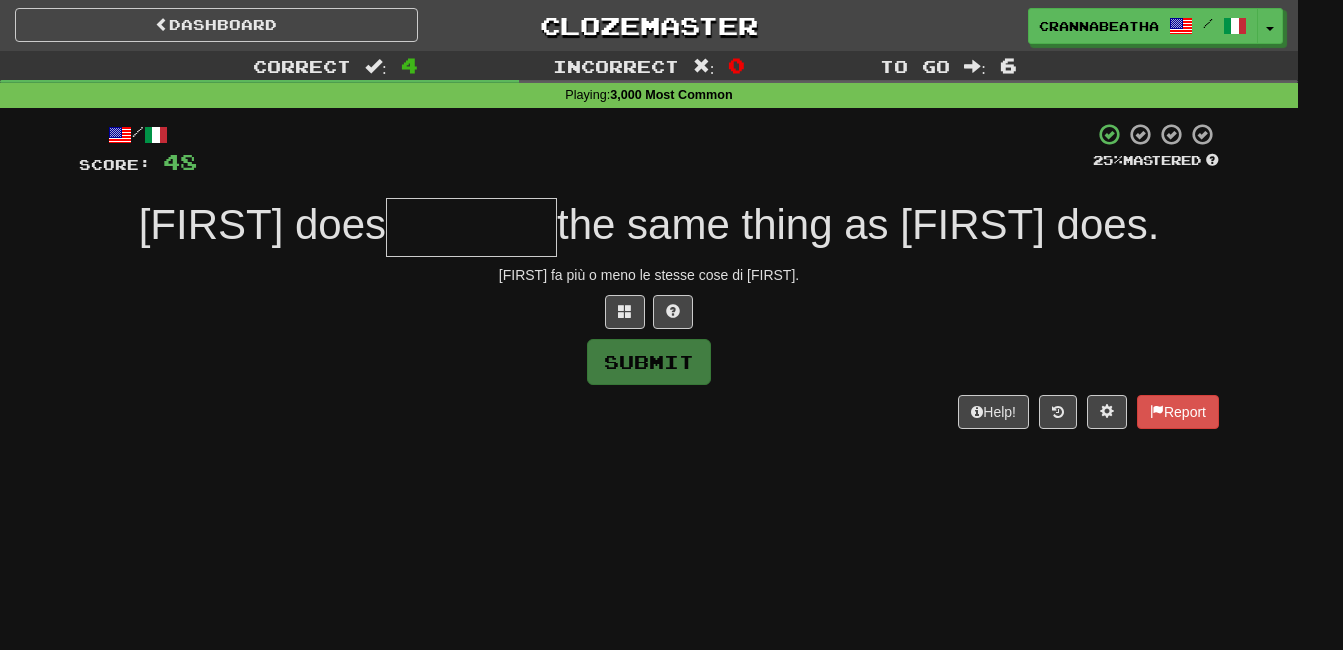 type on "*" 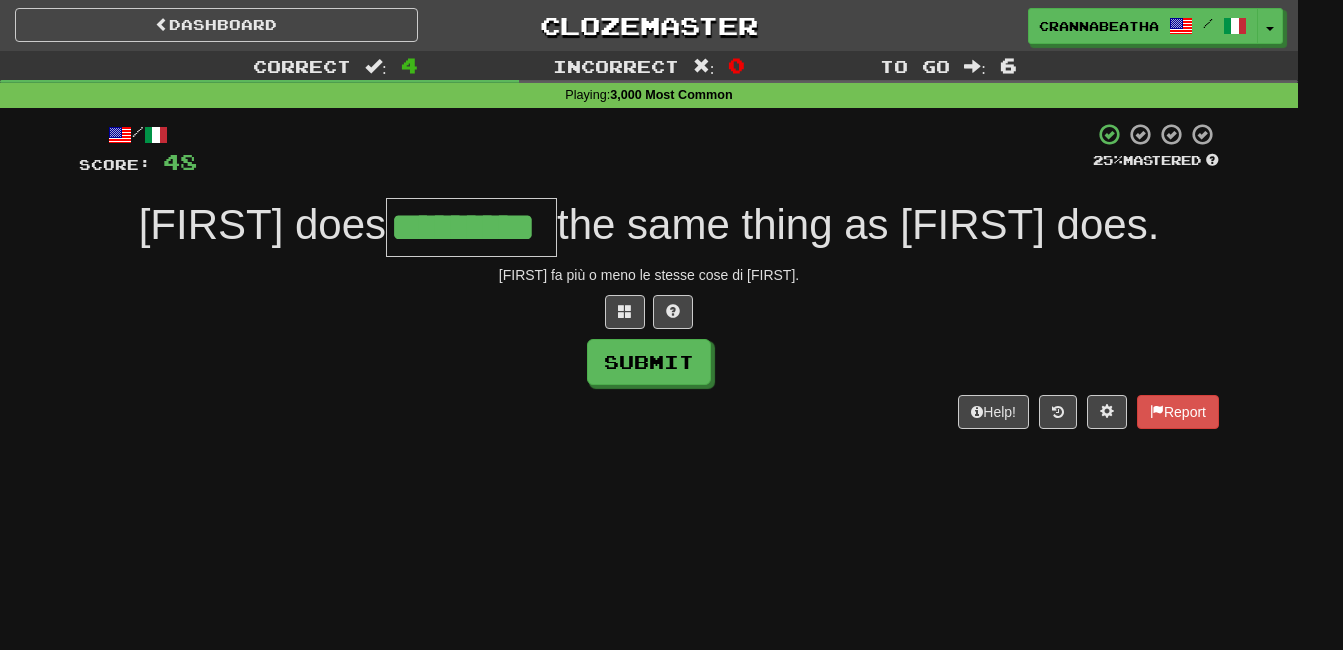 type on "*********" 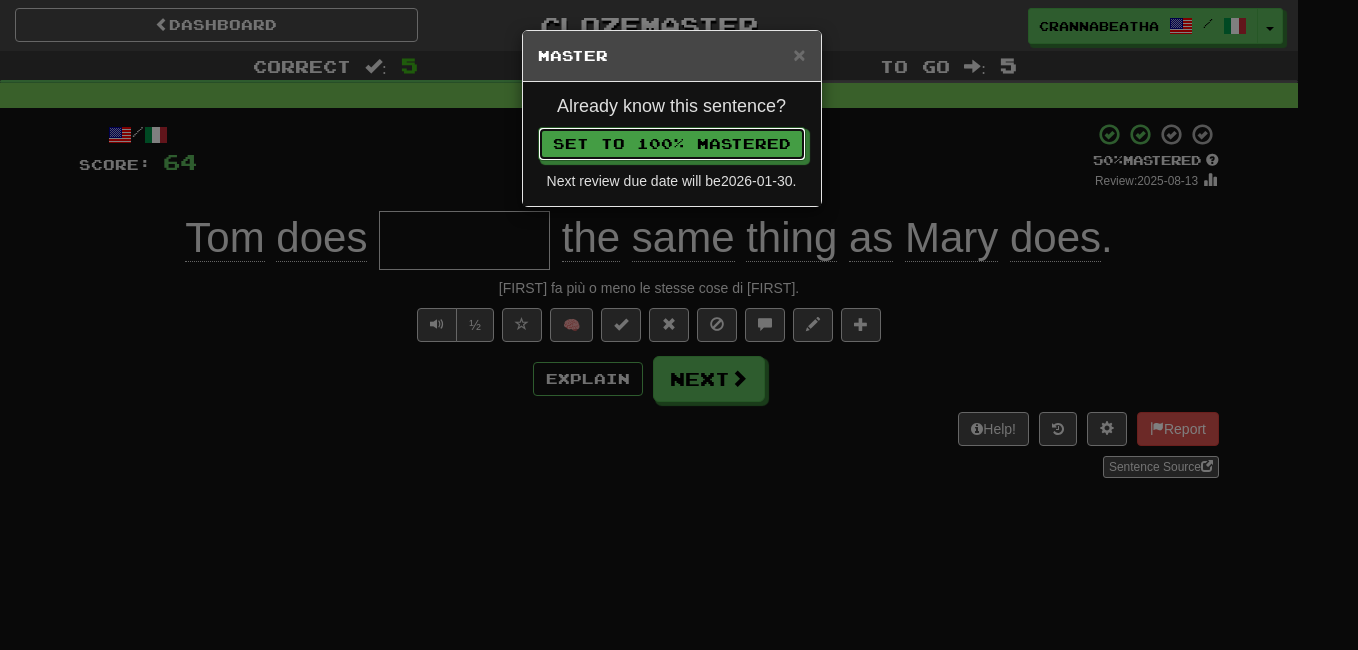 click on "Set to 100% Mastered" at bounding box center [672, 144] 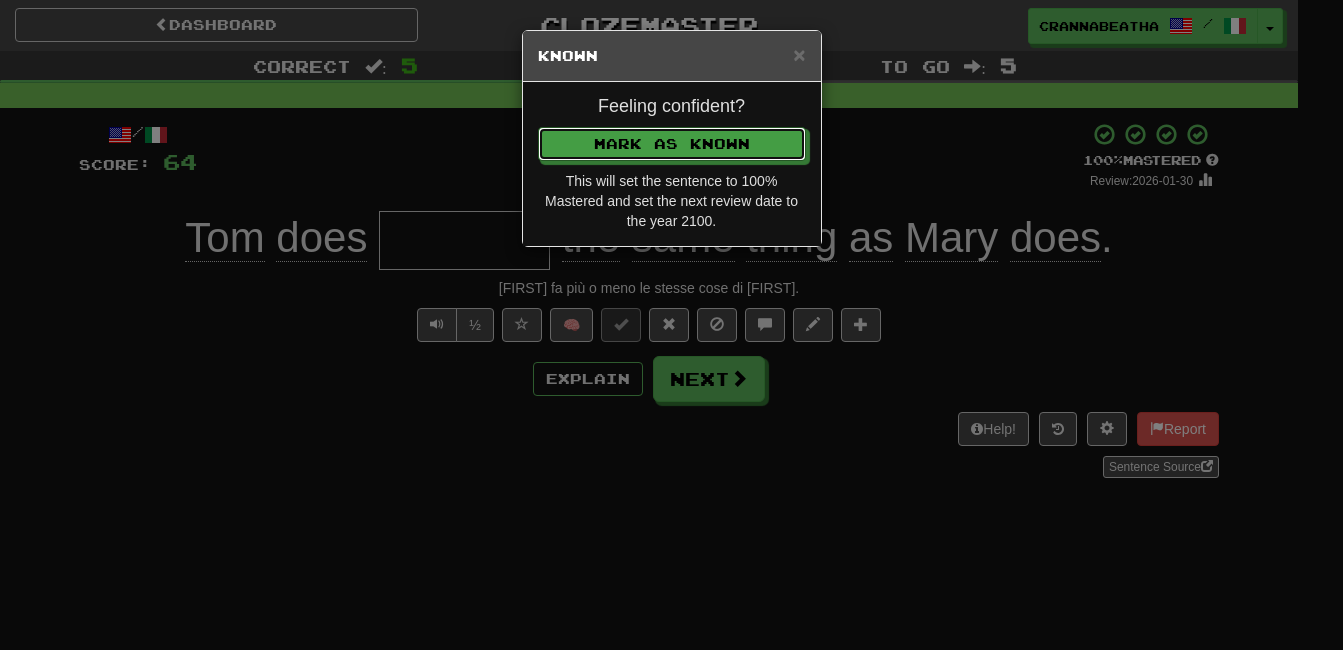 click on "Mark as Known" at bounding box center (672, 144) 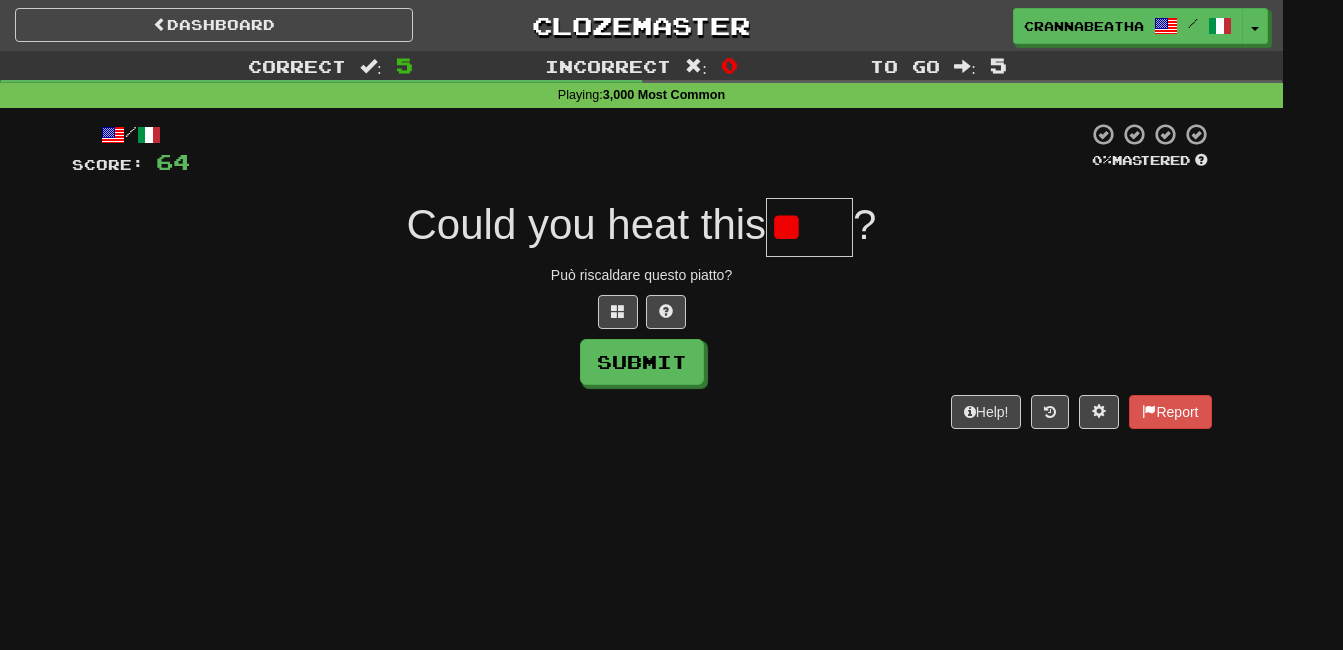 type on "*" 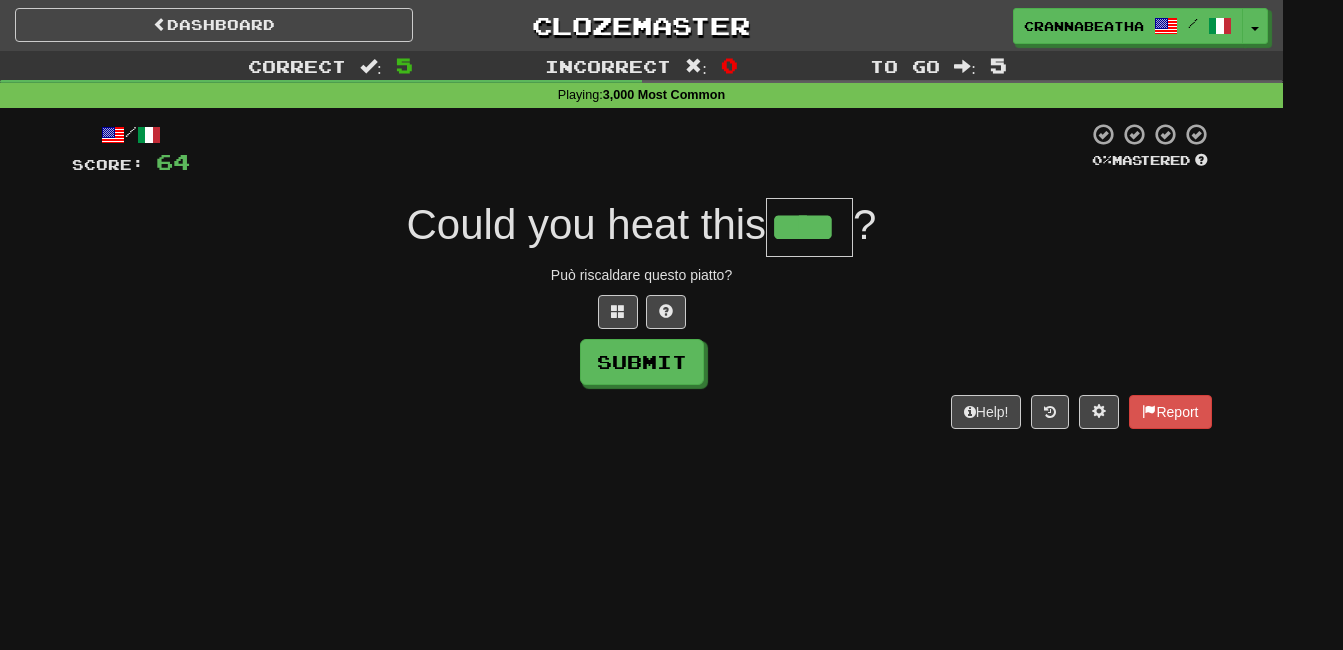 type on "****" 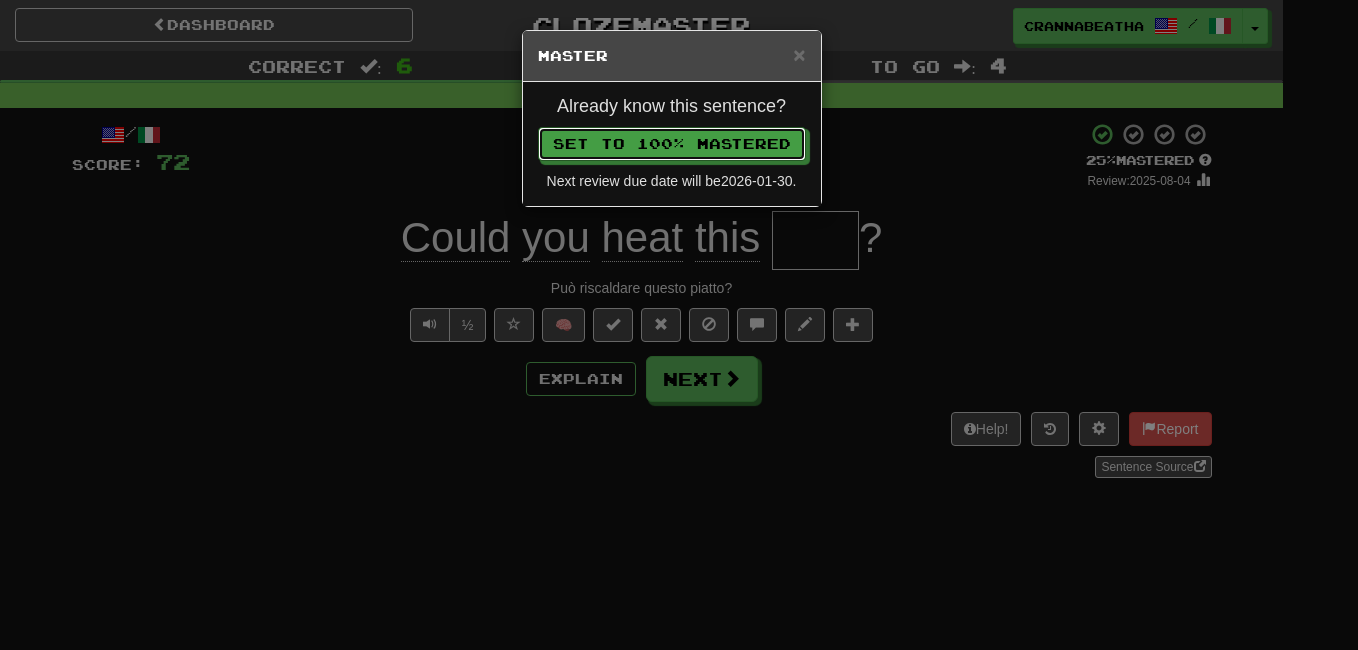 click on "Set to 100% Mastered" at bounding box center [672, 144] 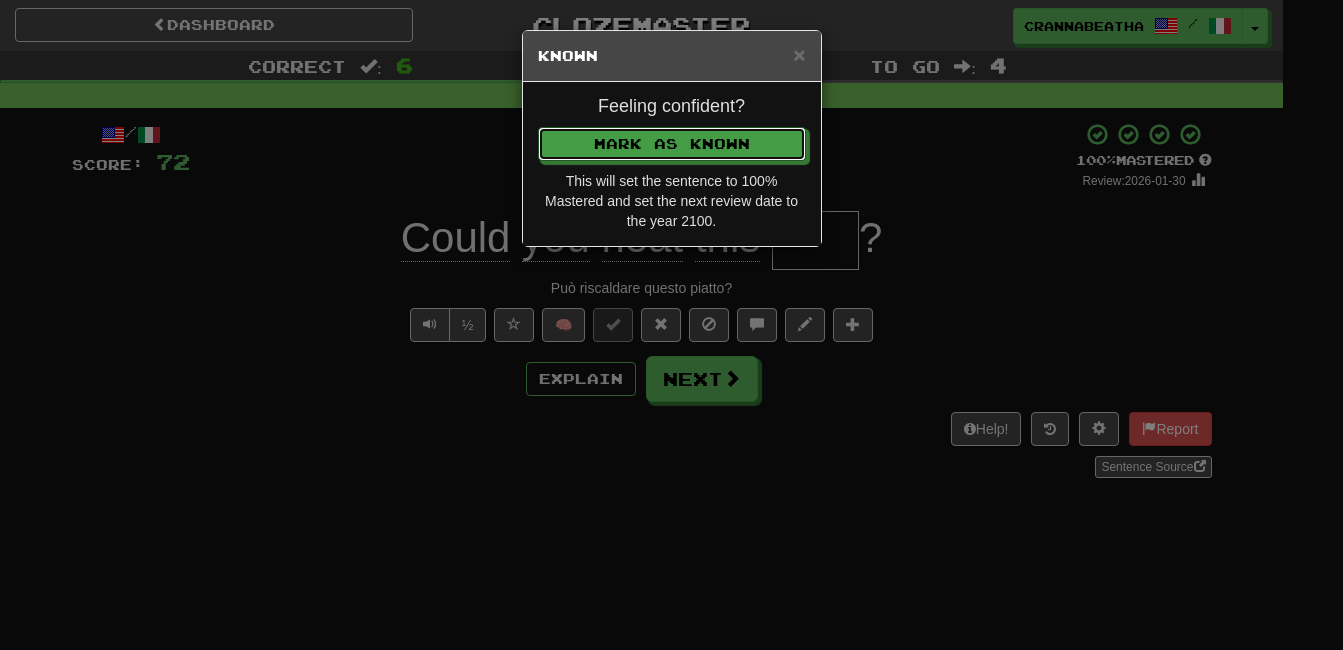 click on "Mark as Known" at bounding box center [672, 144] 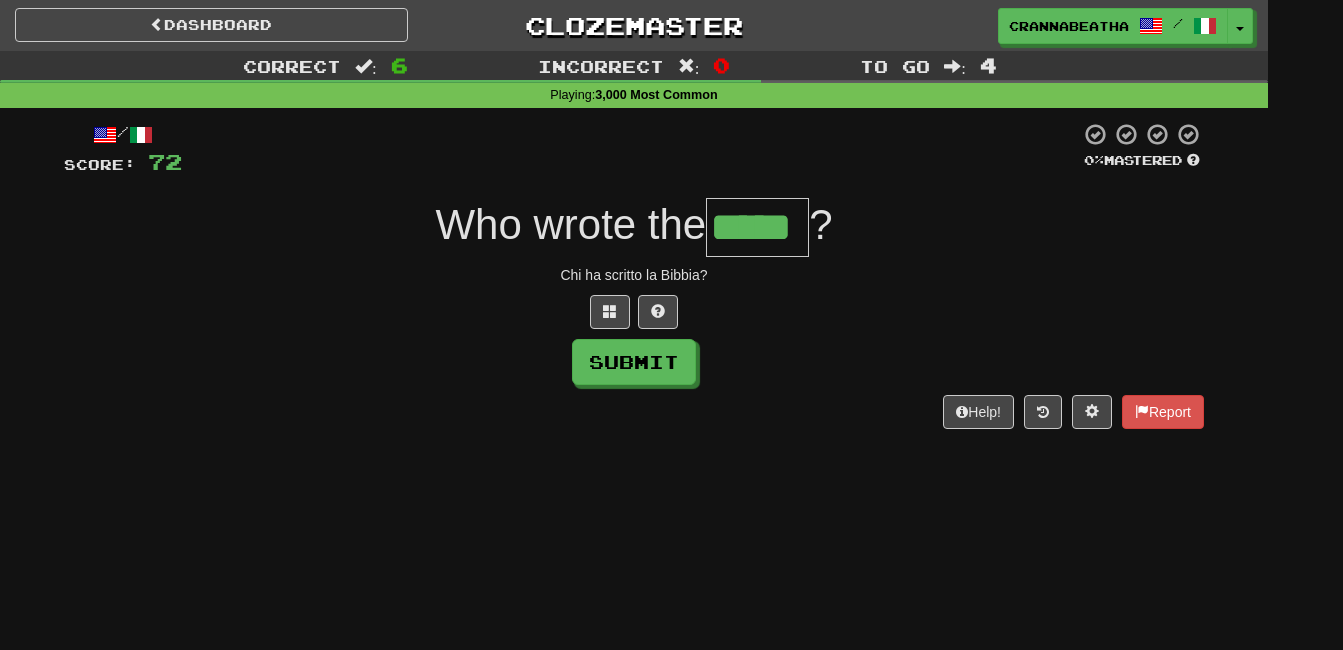 type on "*****" 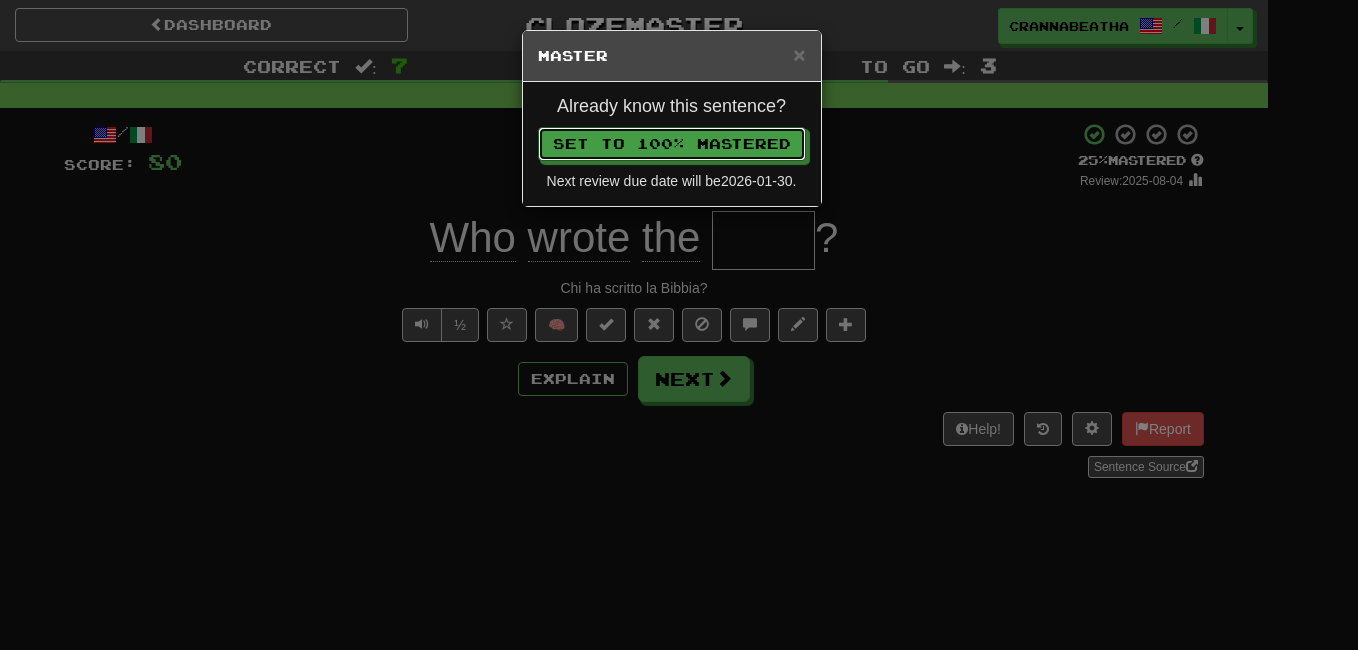 click on "Set to 100% Mastered" at bounding box center [672, 144] 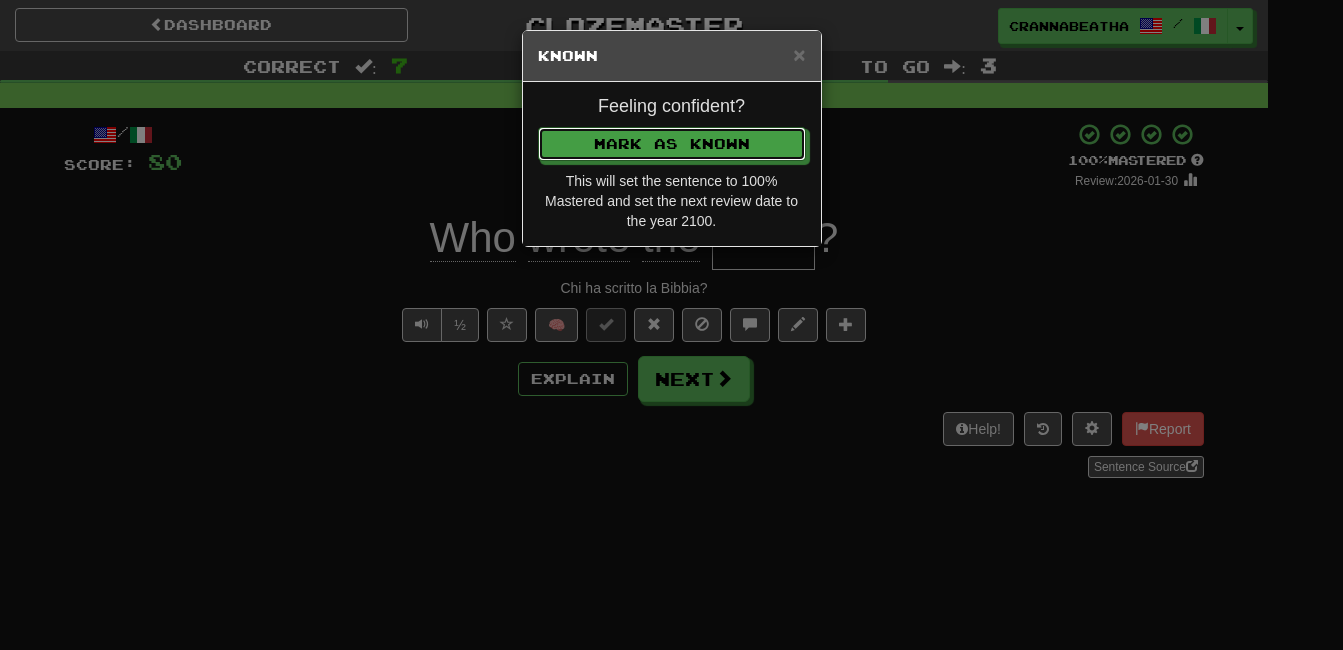 click on "Mark as Known" at bounding box center (672, 144) 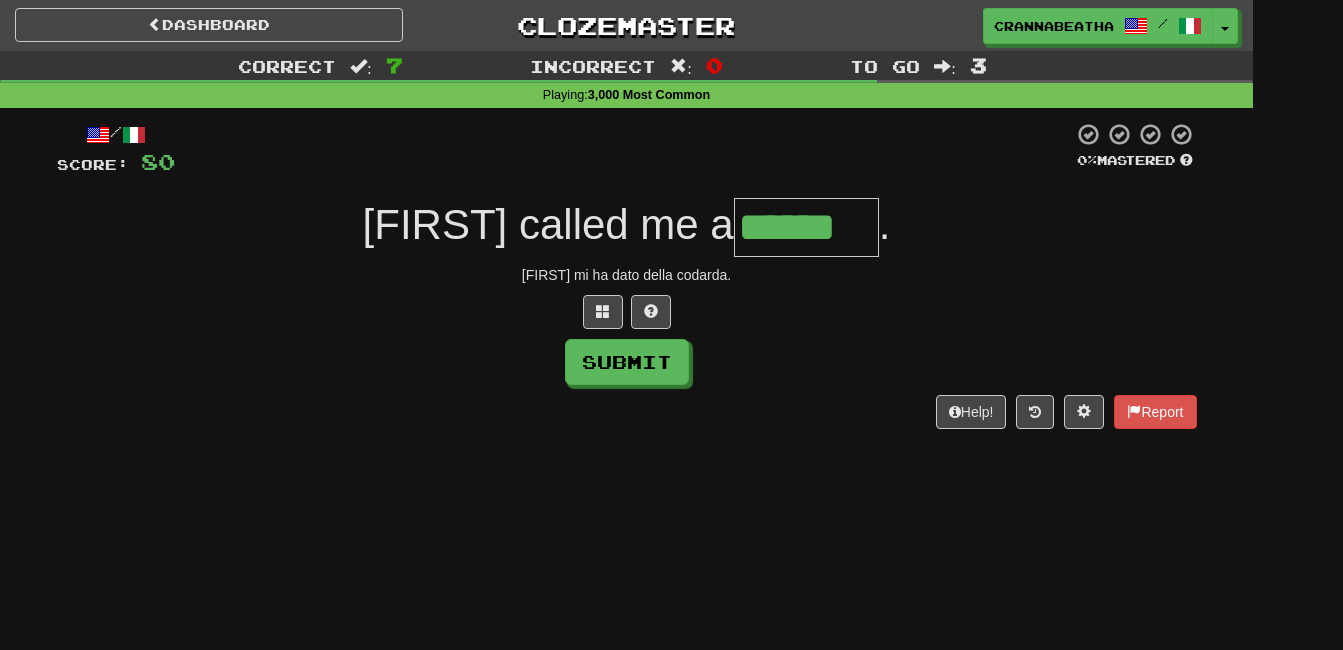 type on "******" 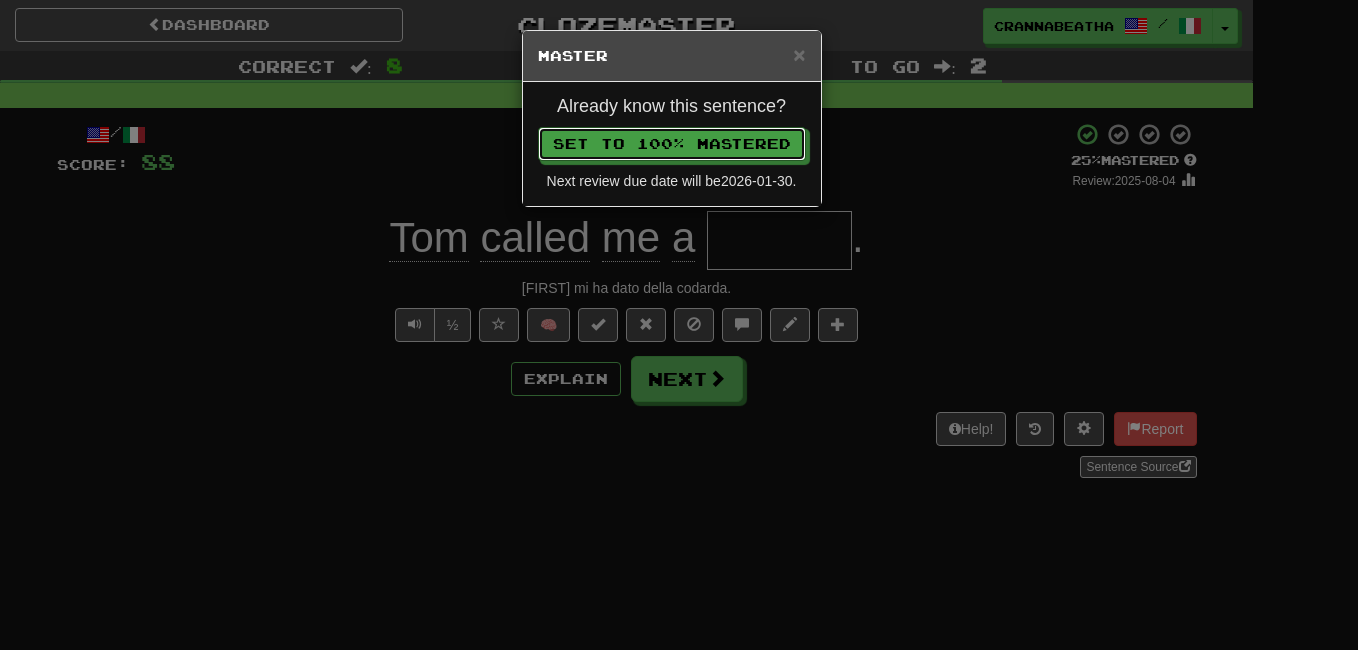 click on "Set to 100% Mastered" at bounding box center (672, 144) 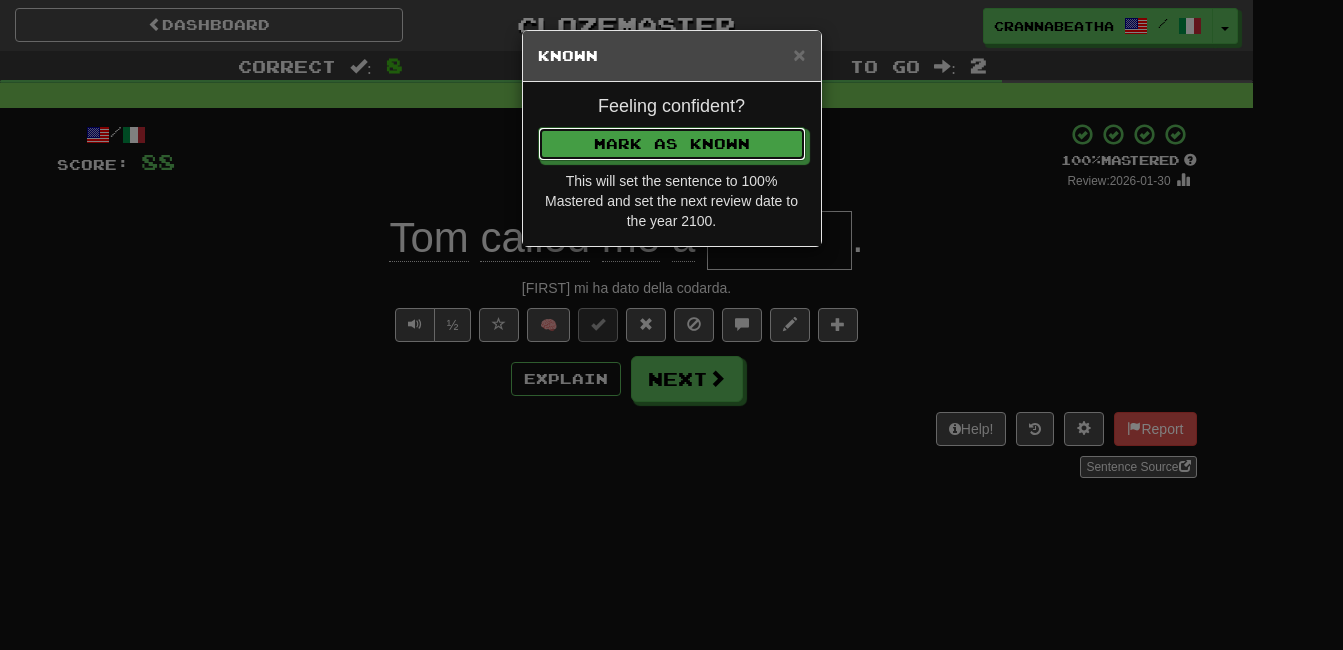 click on "Mark as Known" at bounding box center (672, 144) 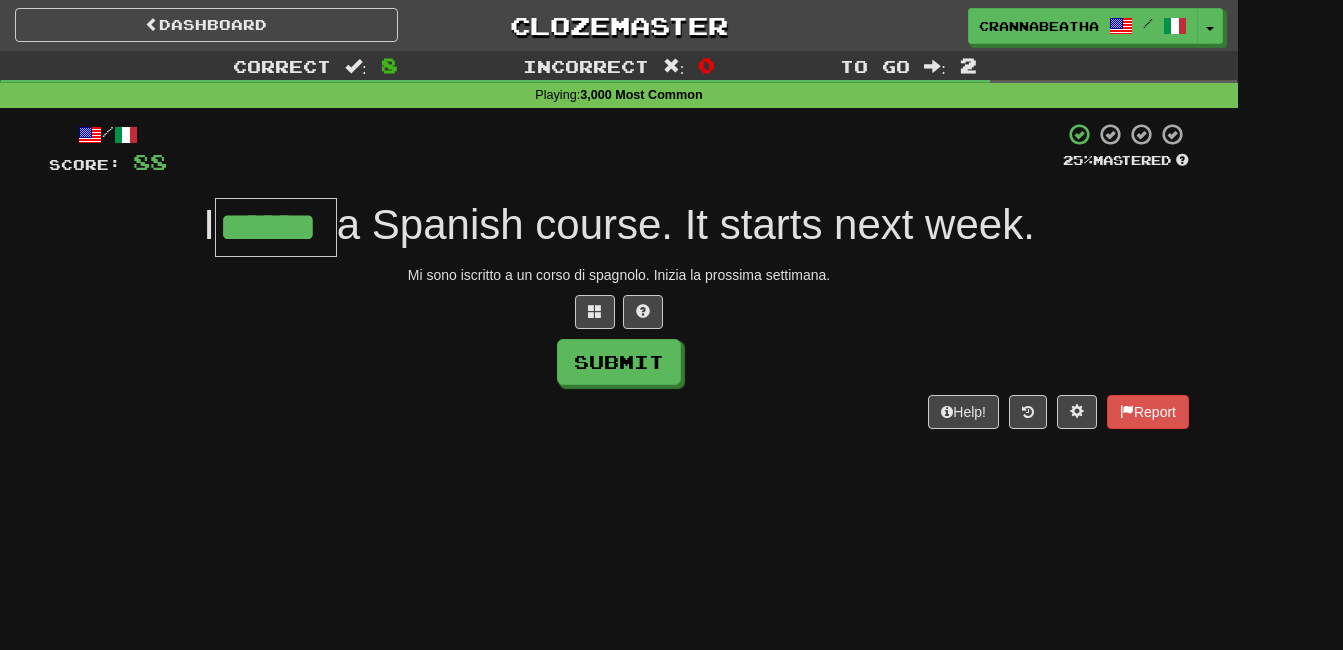 type on "******" 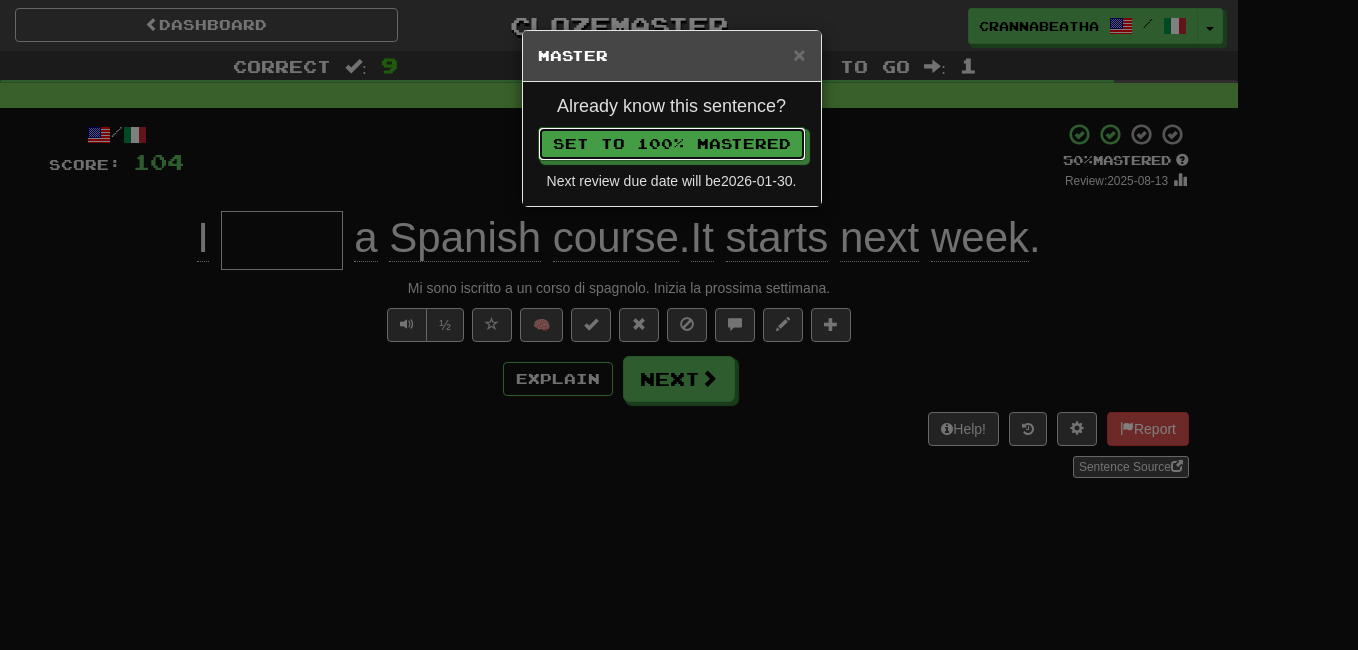 click on "Set to 100% Mastered" at bounding box center (672, 144) 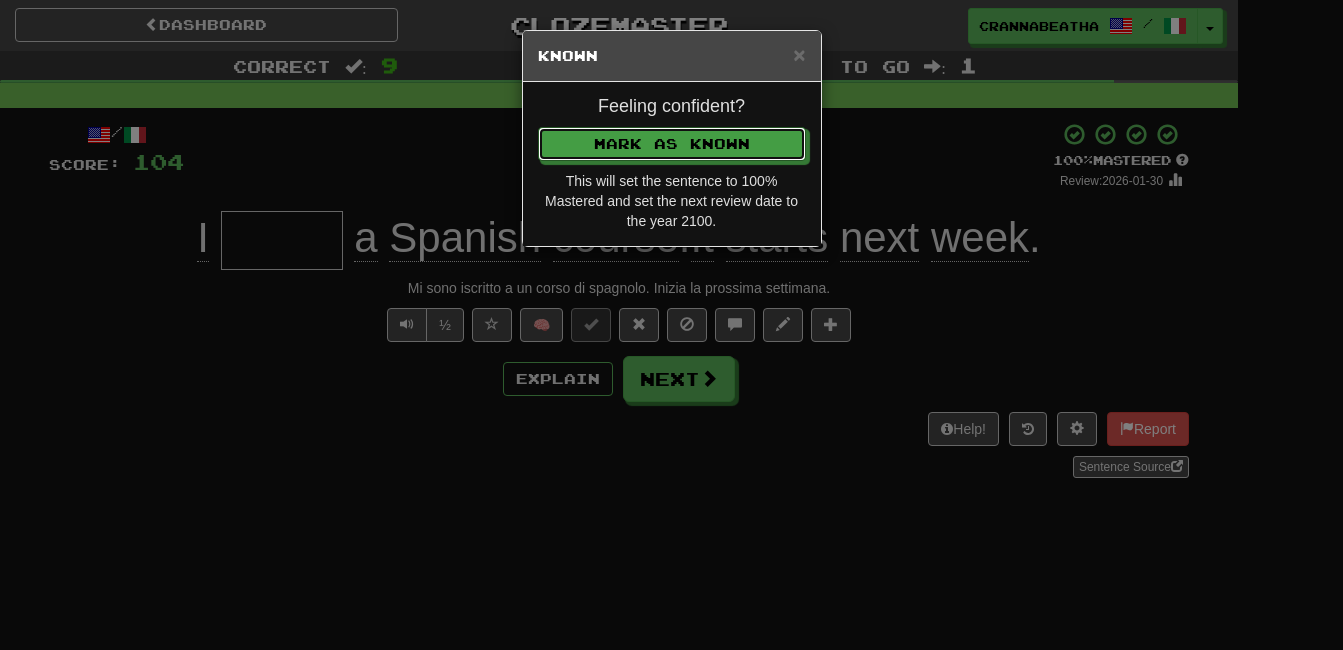 click on "Mark as Known" at bounding box center (672, 144) 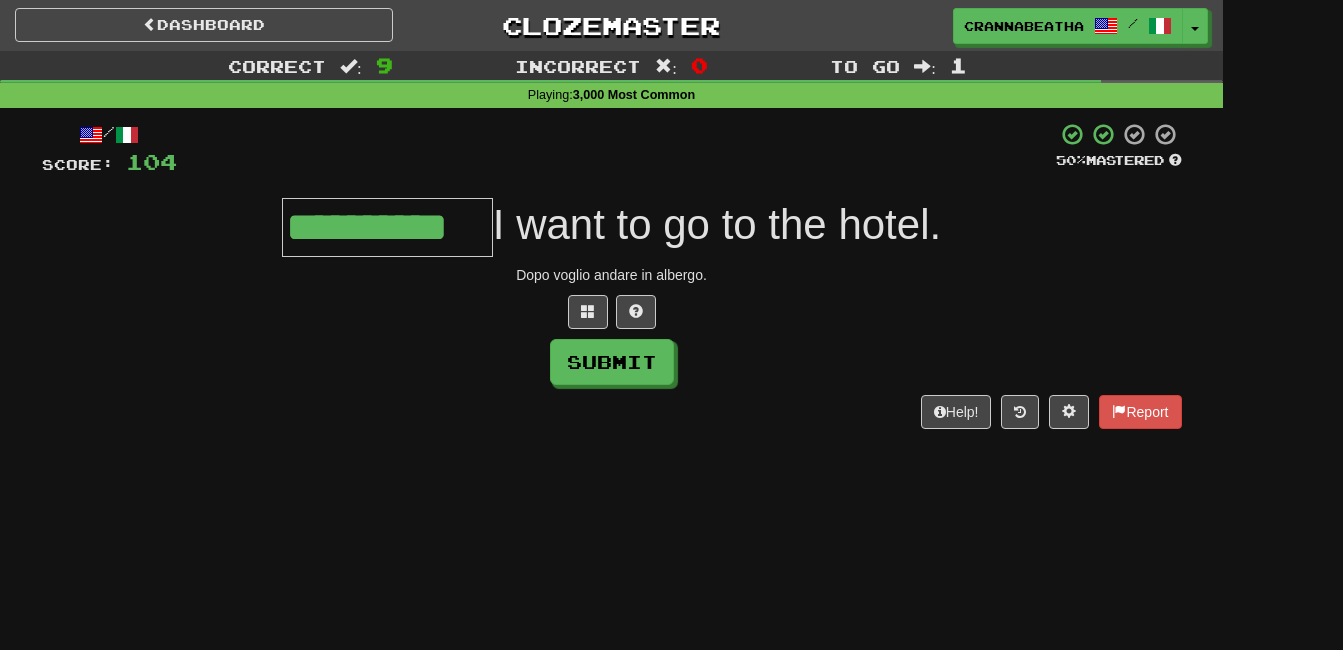 type on "**********" 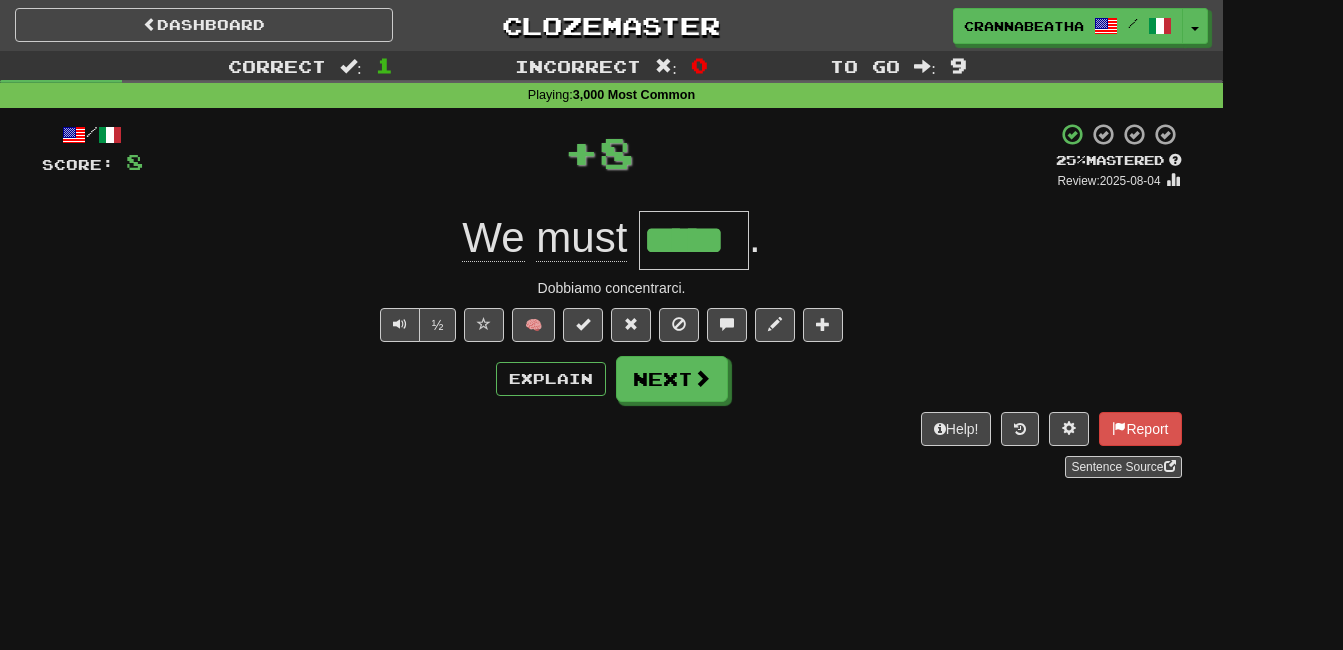 type on "*" 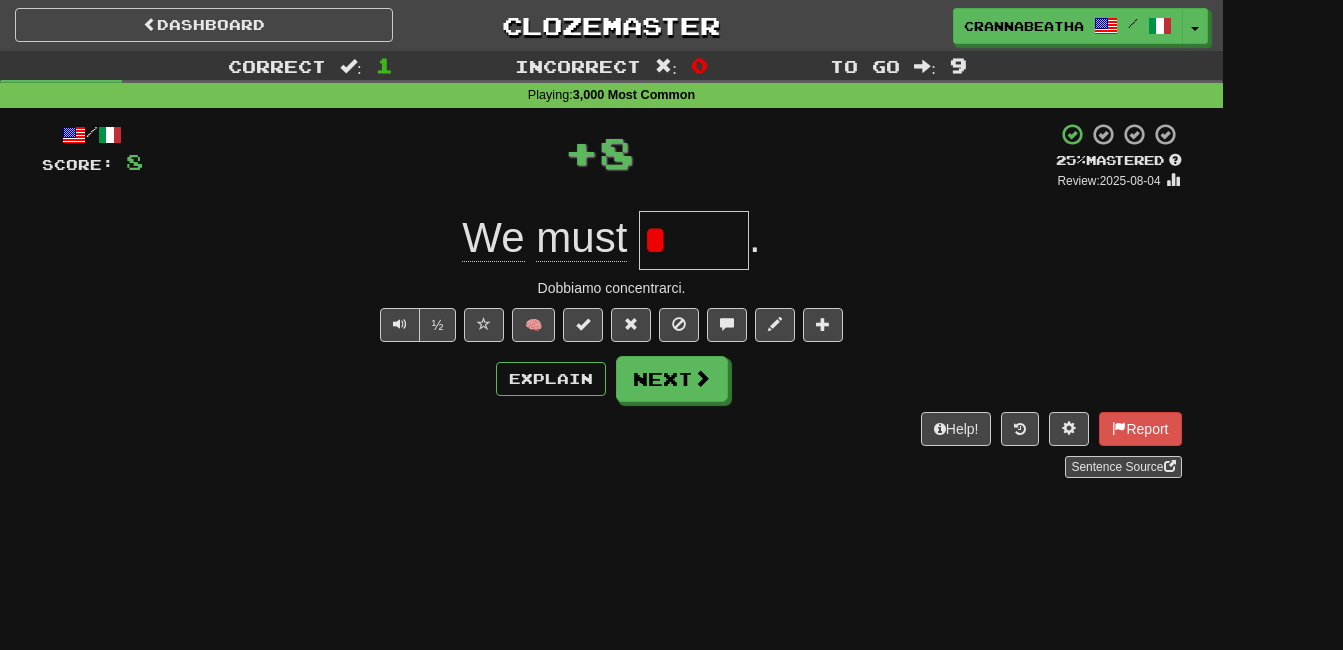 type 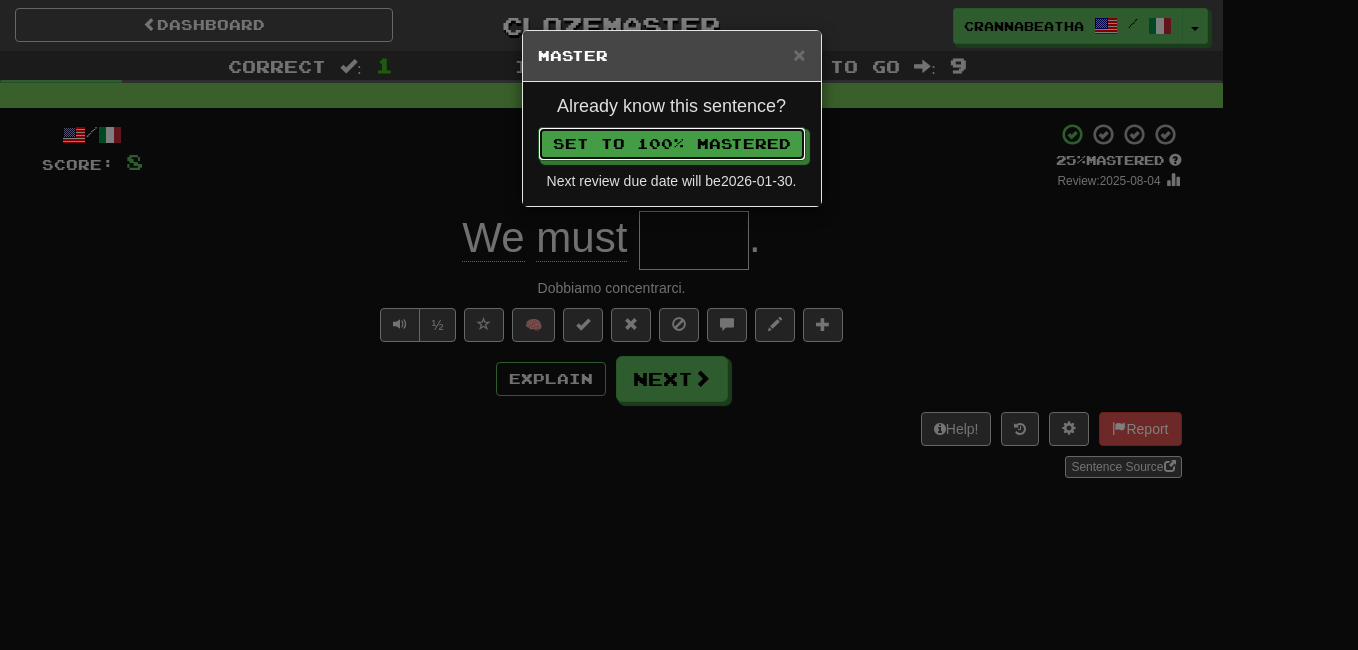 type 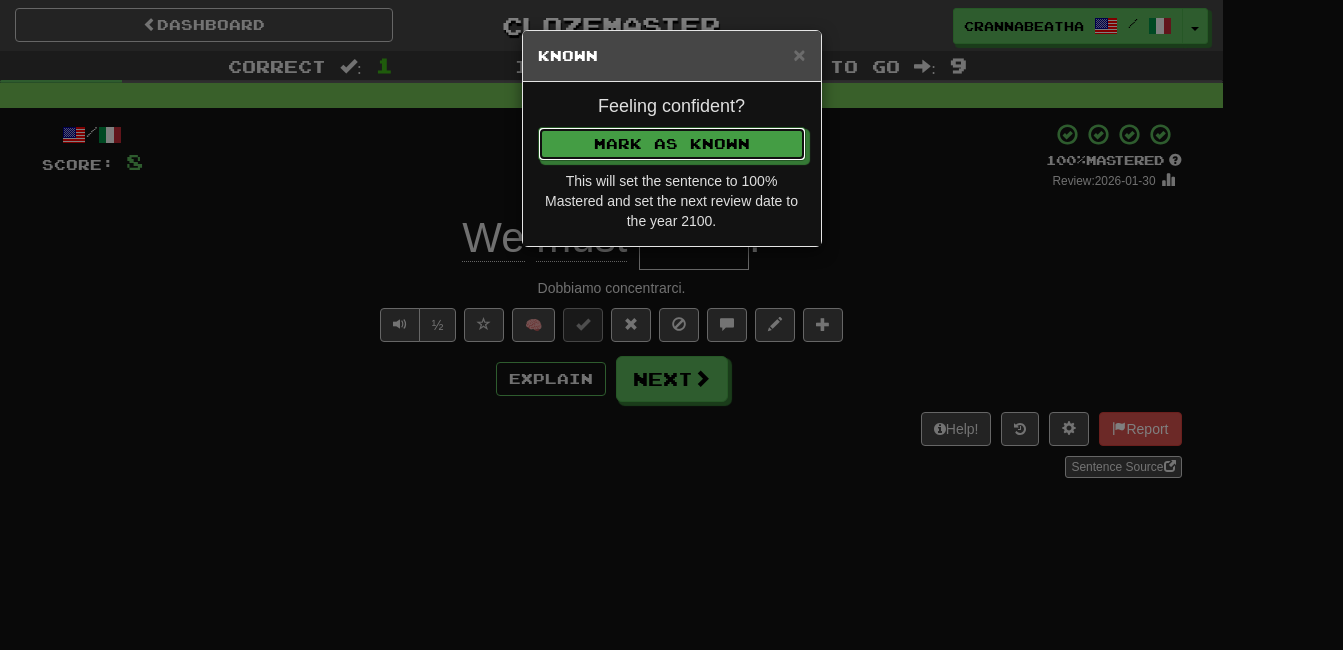 type 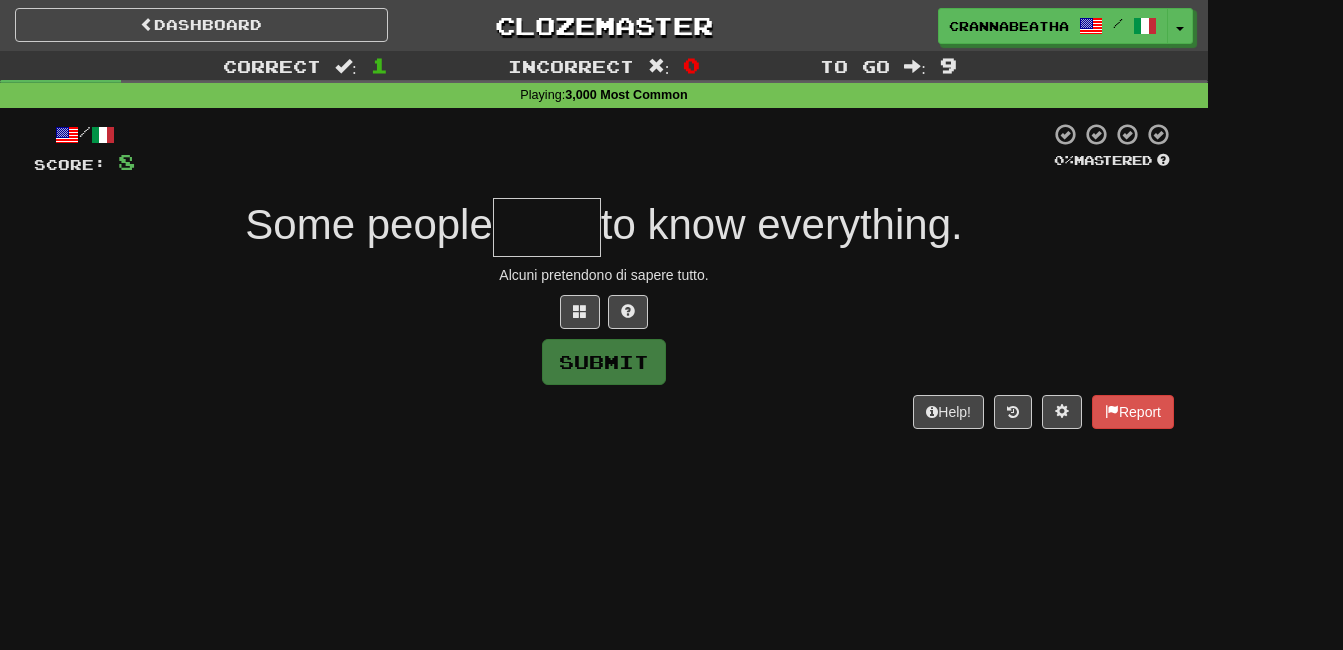 type on "*" 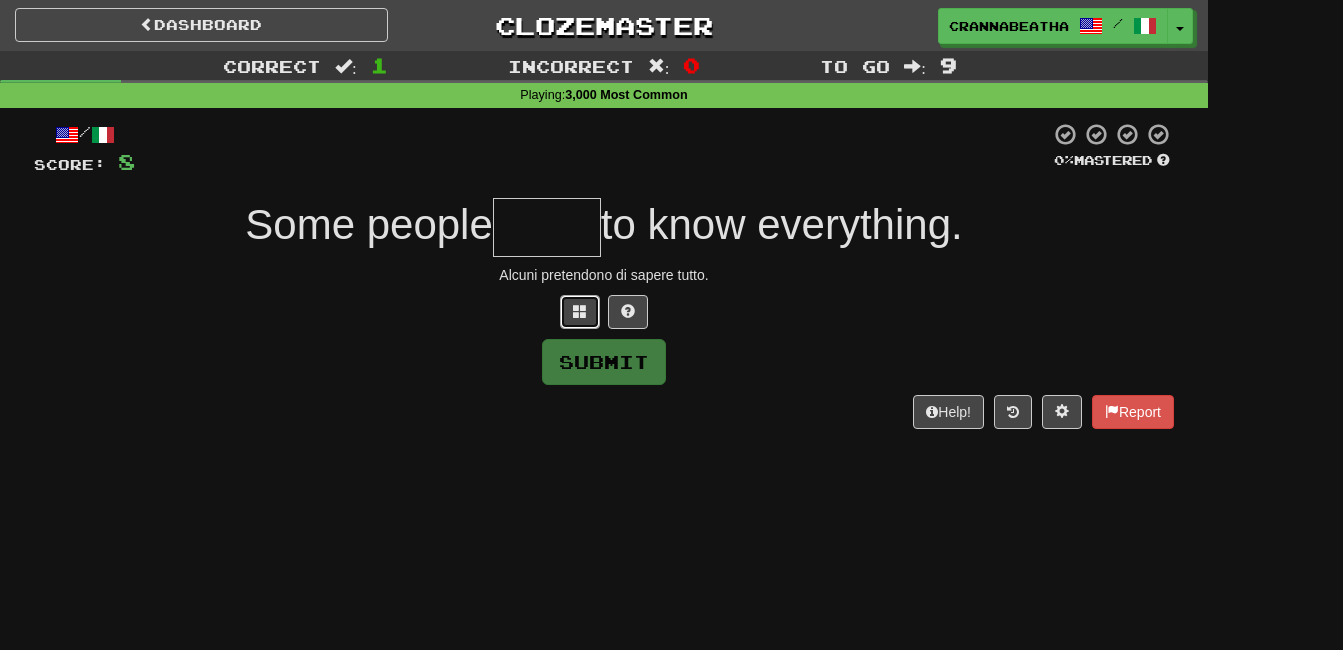 click at bounding box center [580, 312] 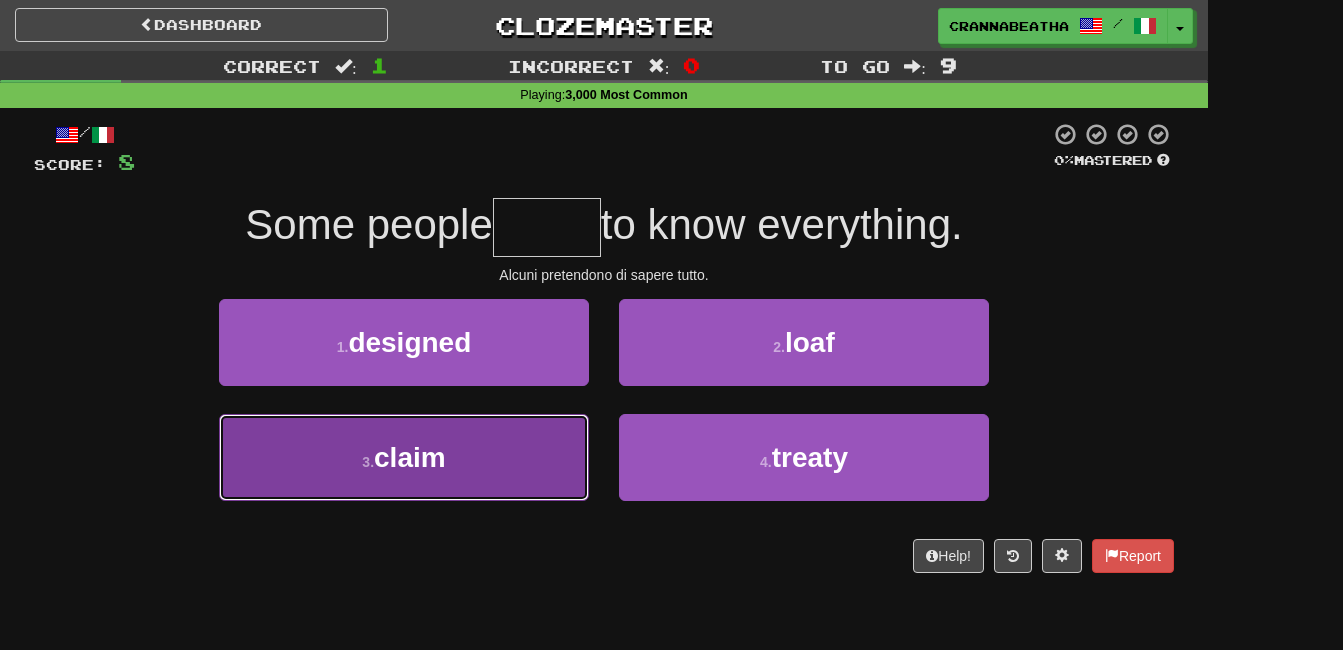 click on "3 .  claim" at bounding box center (404, 457) 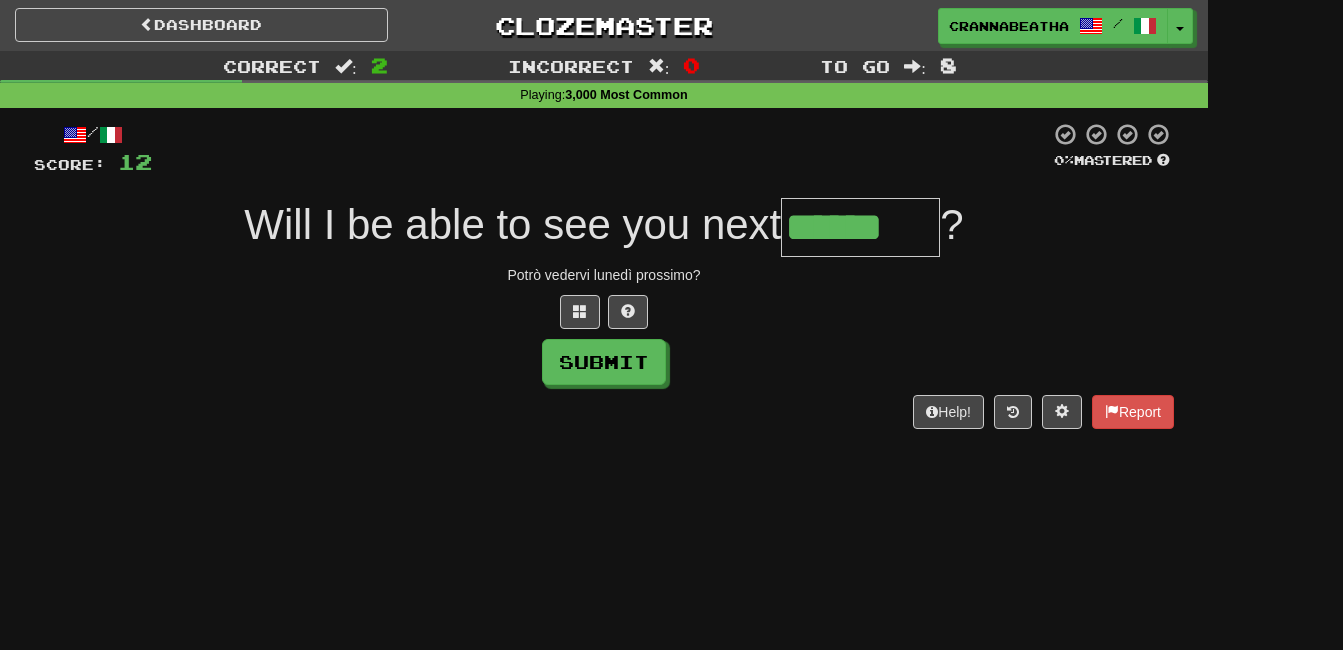 type on "******" 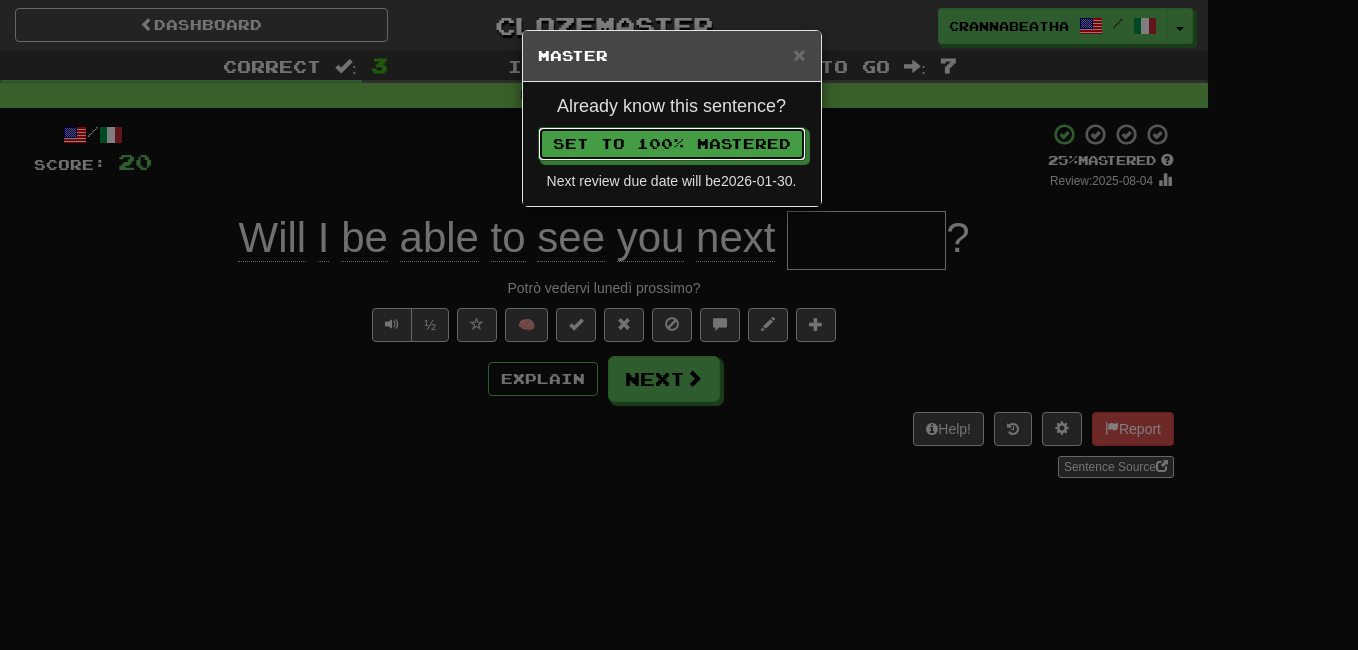 click on "Set to 100% Mastered" at bounding box center [672, 144] 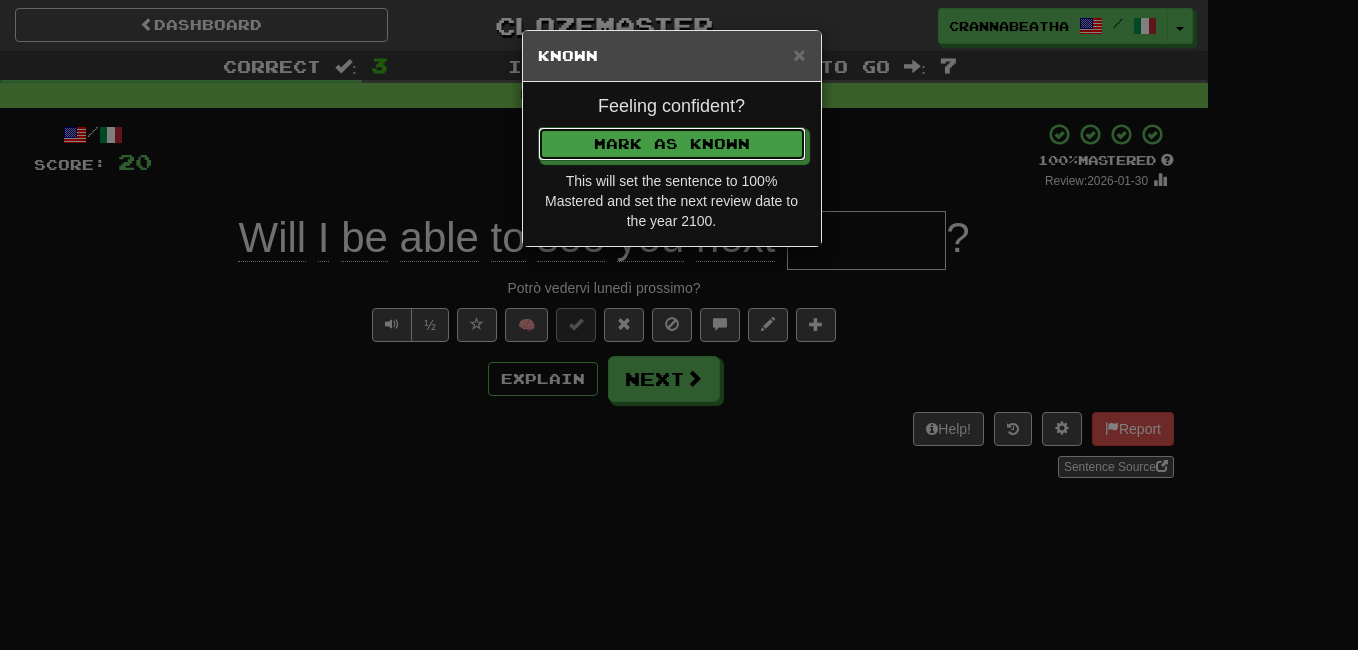 click on "Mark as Known" at bounding box center [672, 144] 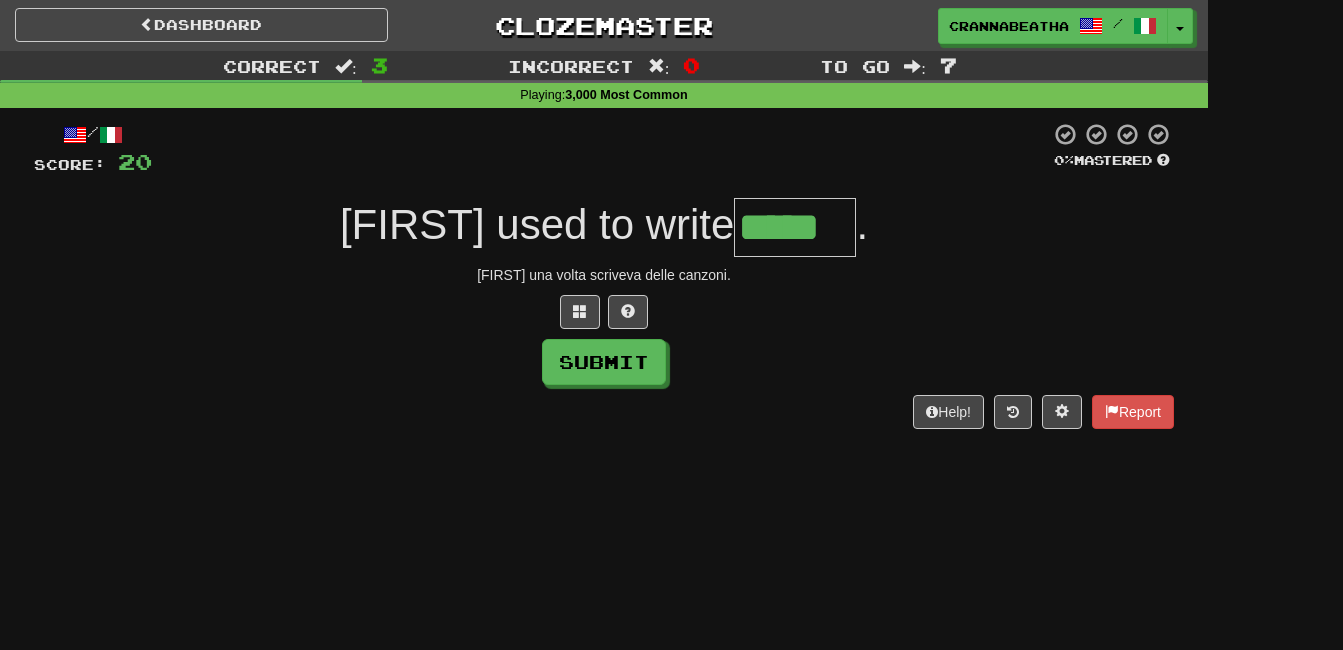 type on "*****" 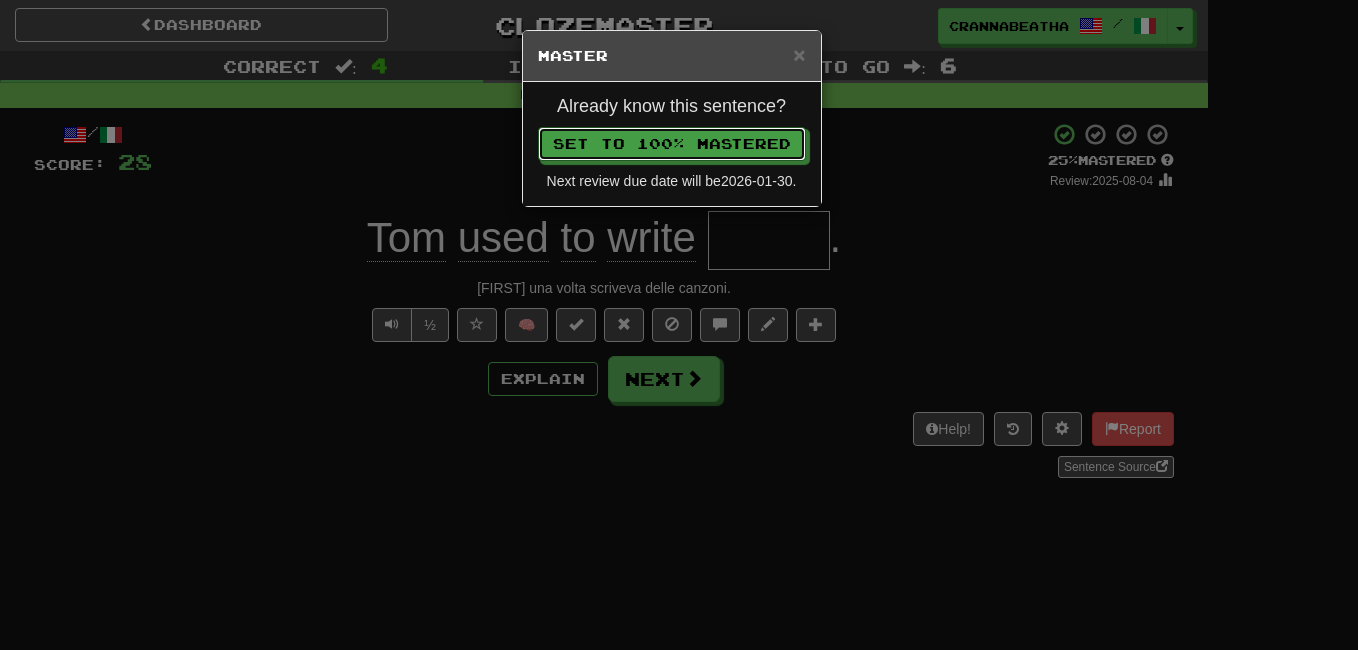 click on "Set to 100% Mastered" at bounding box center [672, 144] 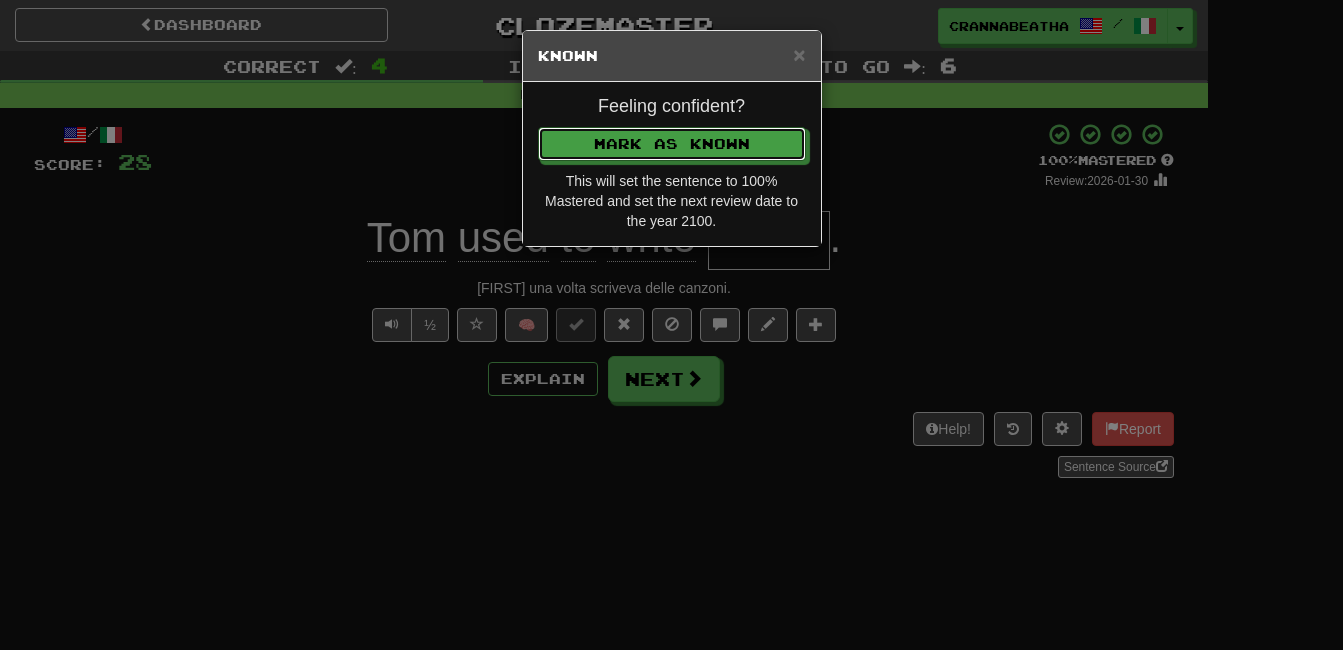 click on "Mark as Known" at bounding box center [672, 144] 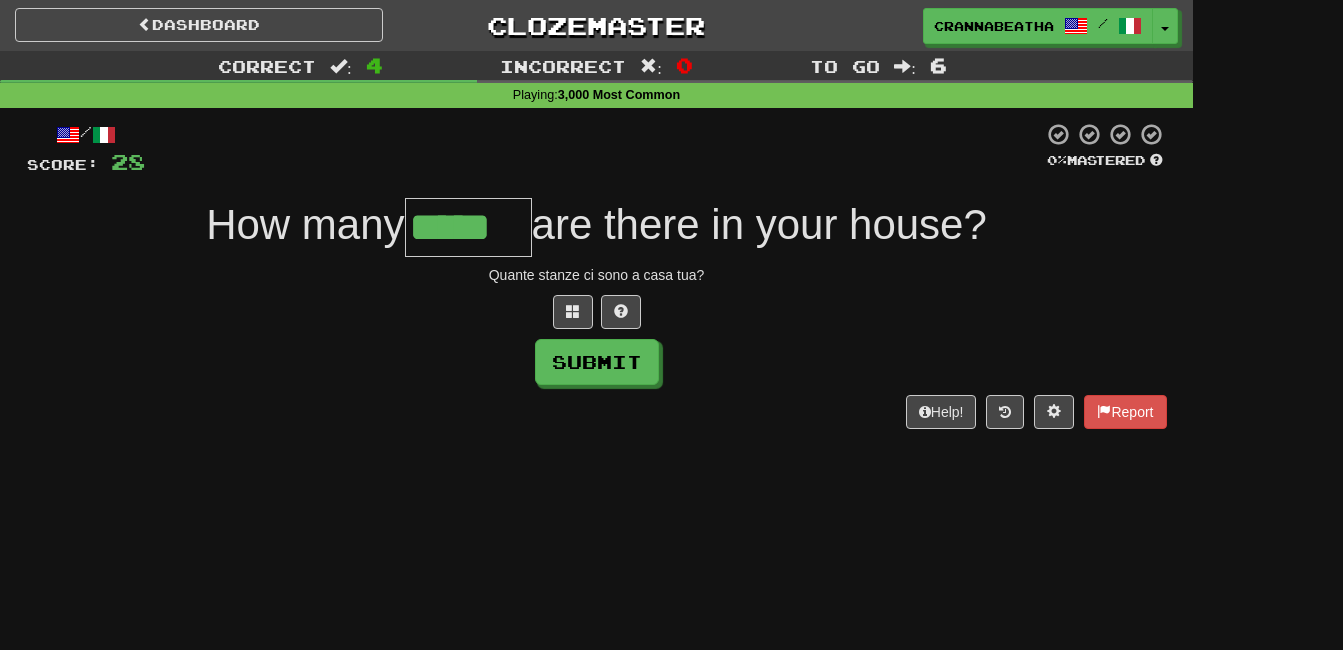type on "*****" 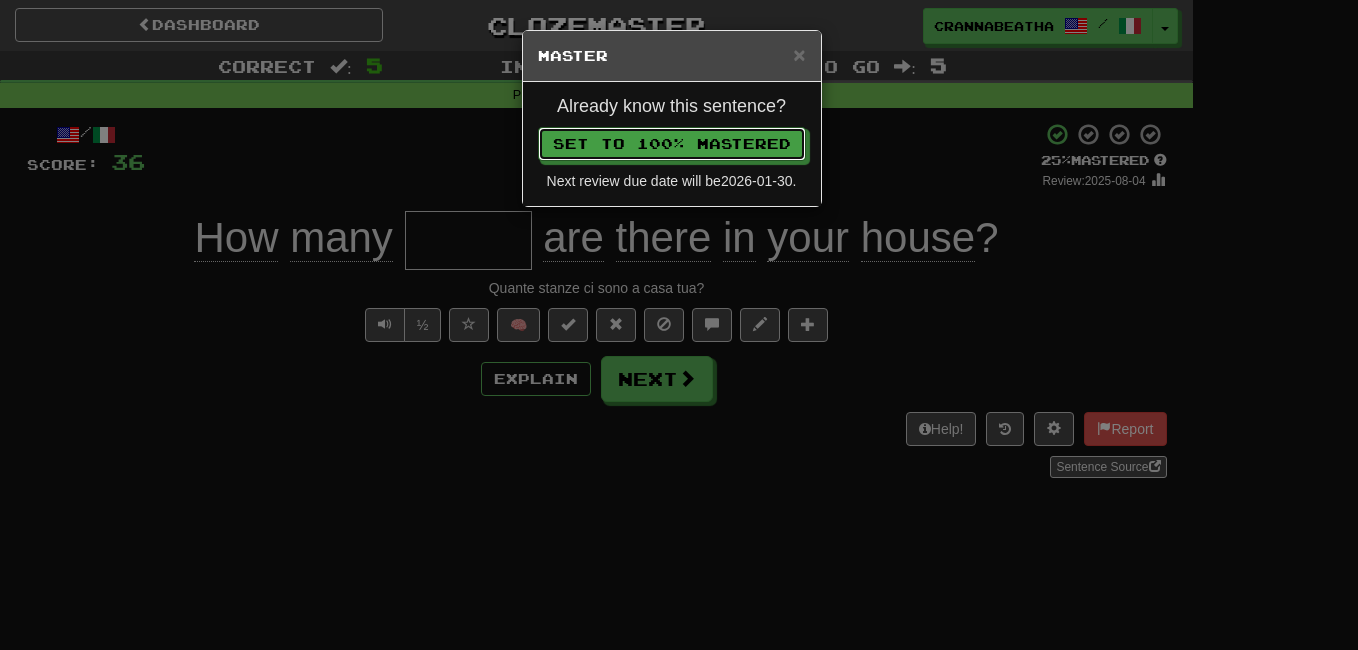 click on "Set to 100% Mastered" at bounding box center (672, 144) 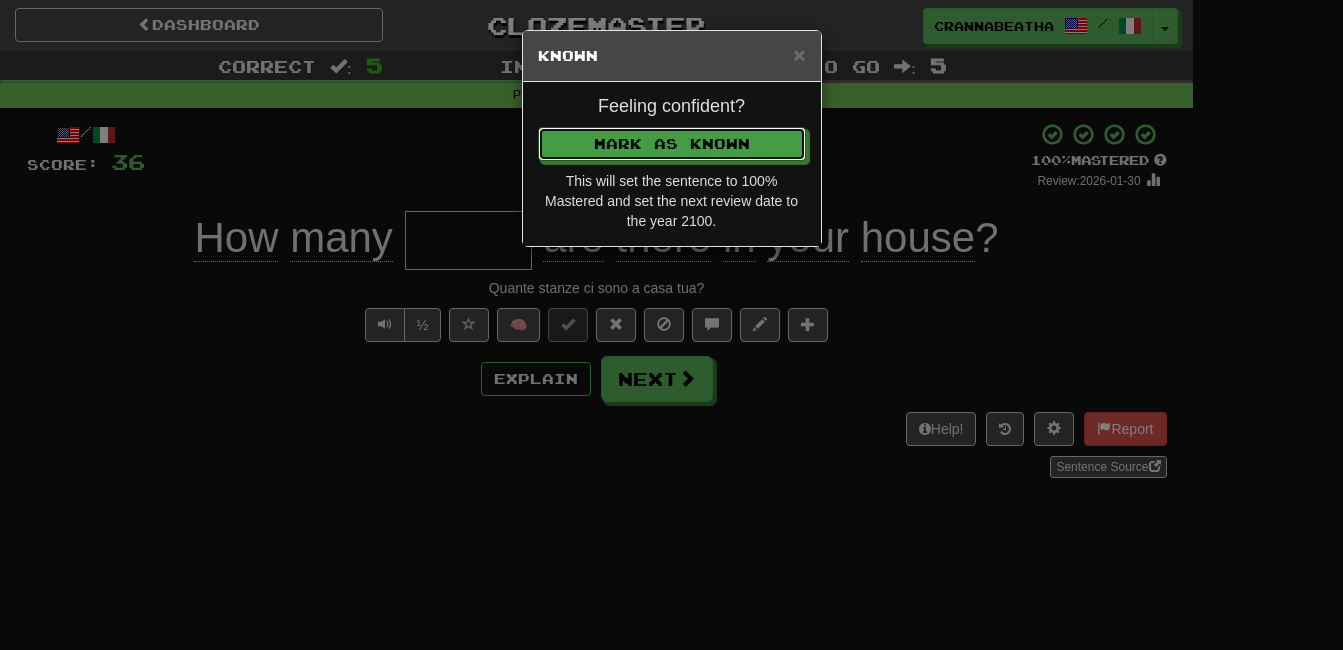 click on "Mark as Known" at bounding box center [672, 144] 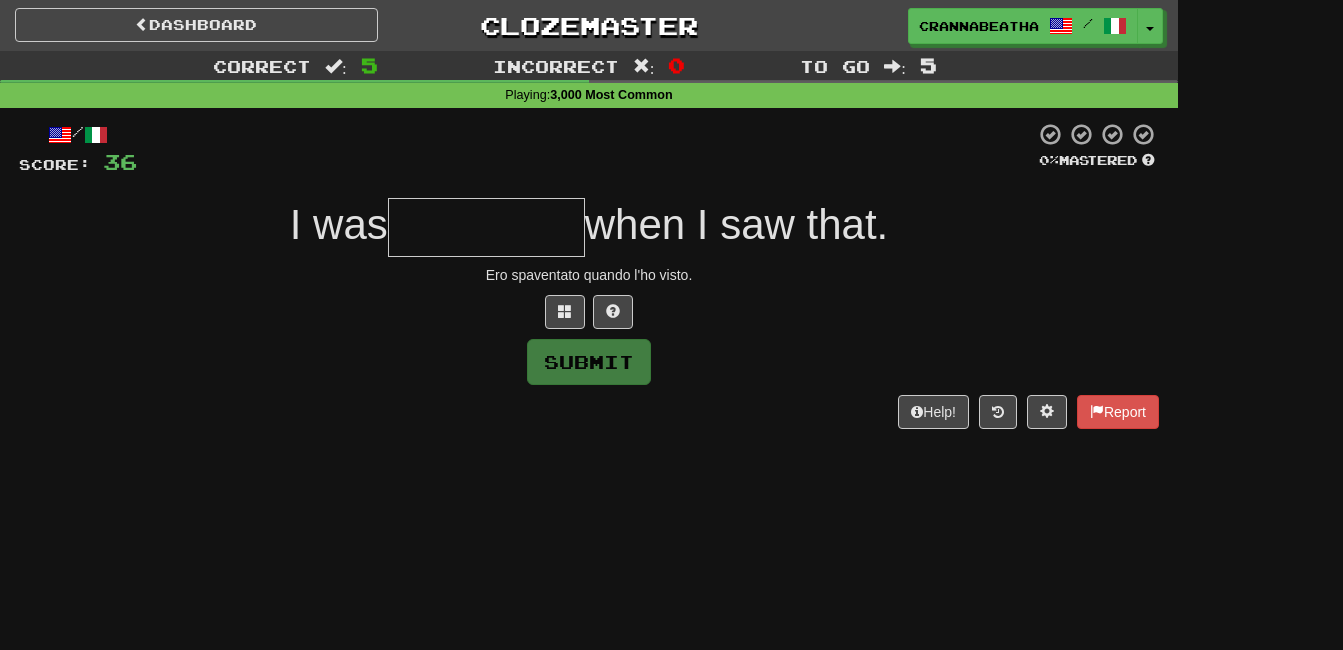 type on "*" 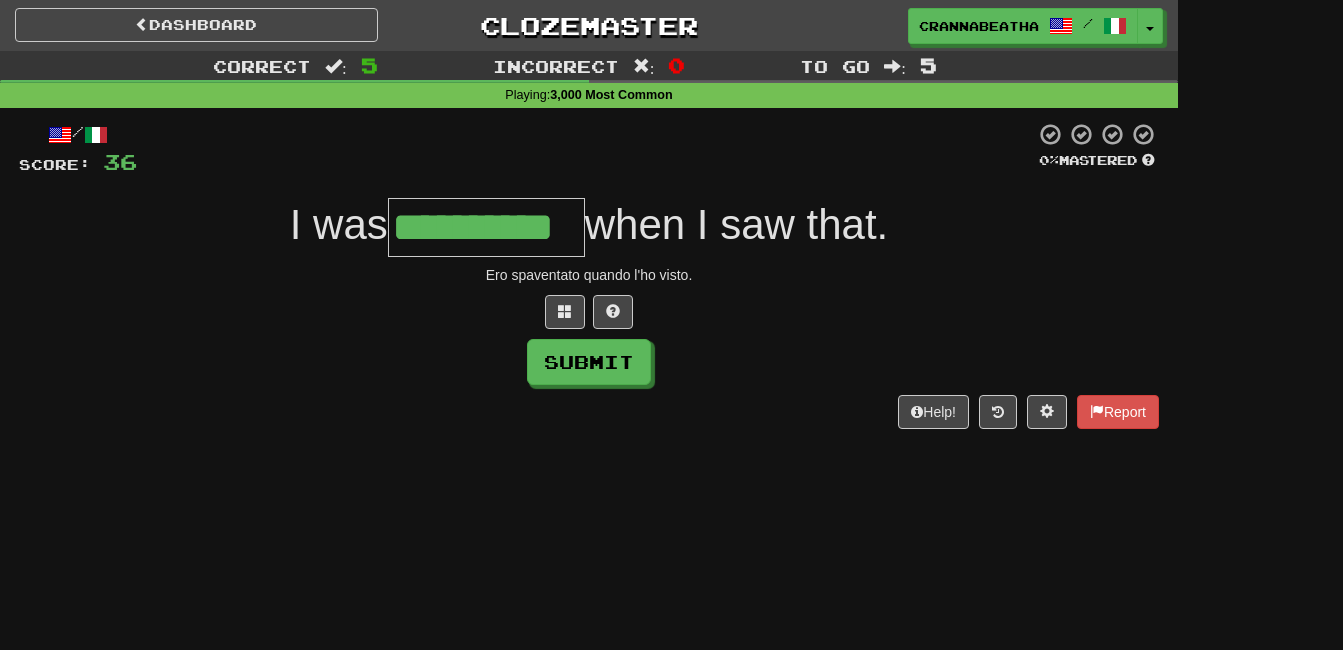 type on "**********" 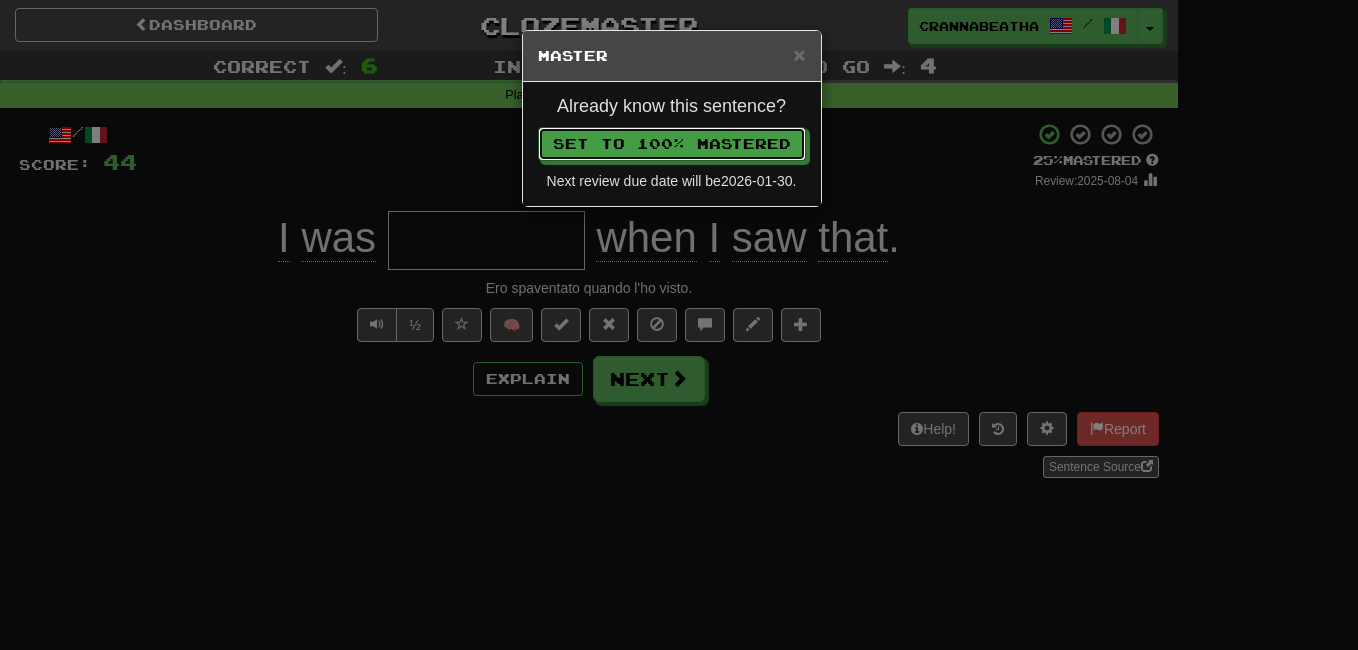click on "Set to 100% Mastered" at bounding box center [672, 144] 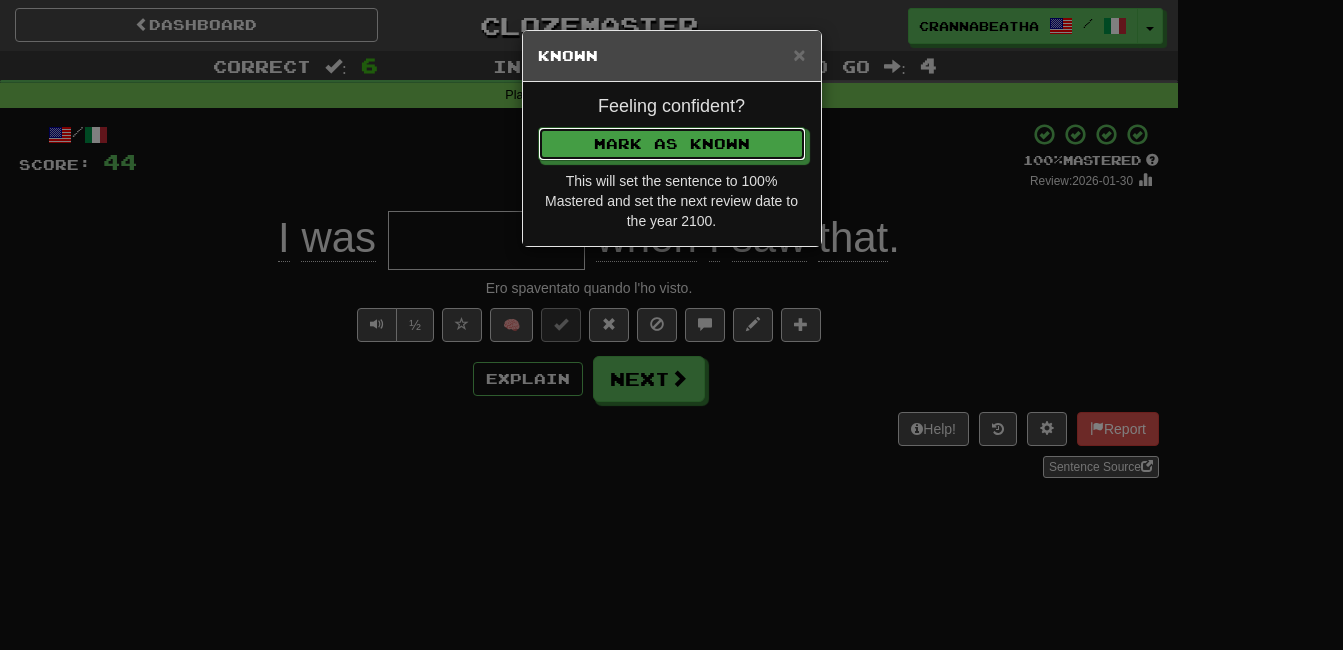 click on "Mark as Known" at bounding box center [672, 144] 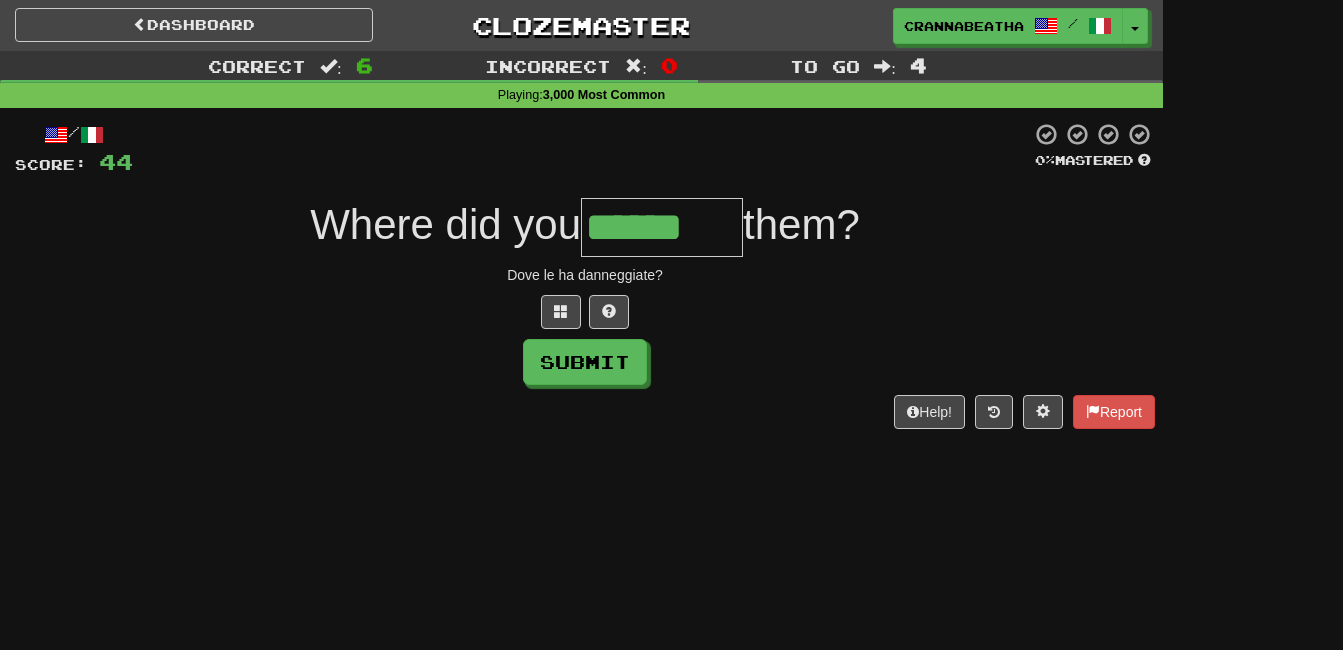 type on "******" 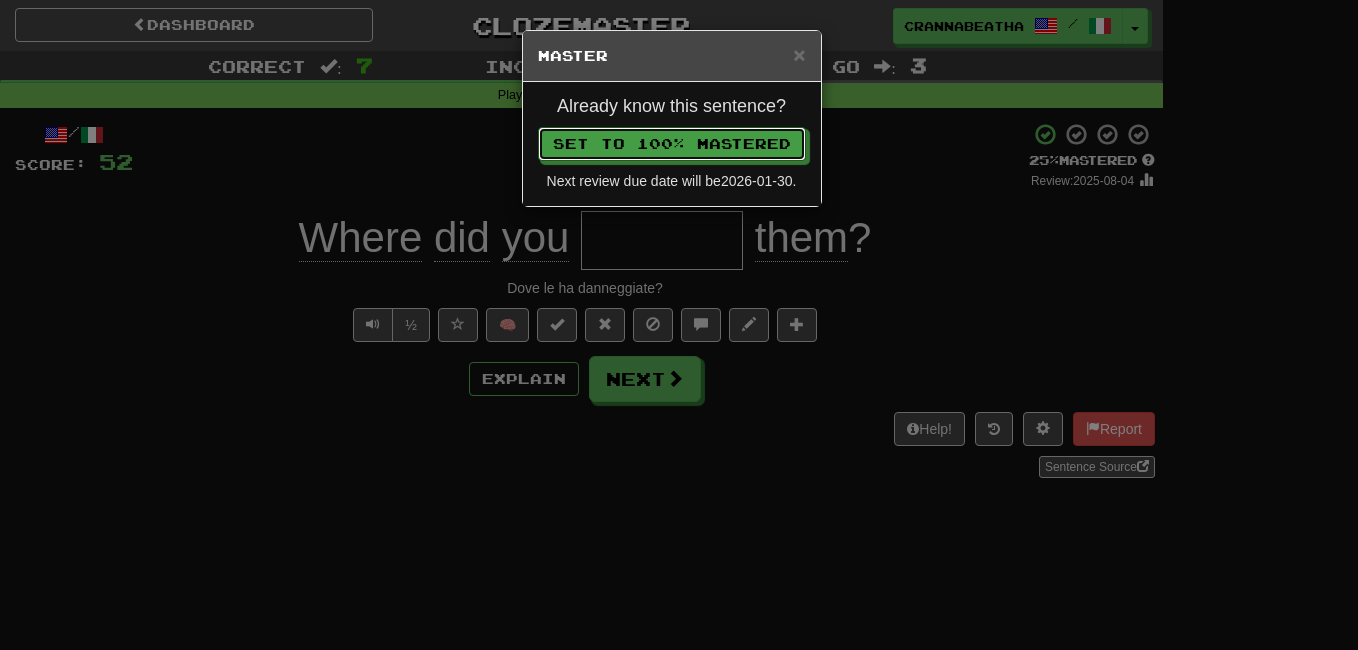 click on "Set to 100% Mastered" at bounding box center [672, 144] 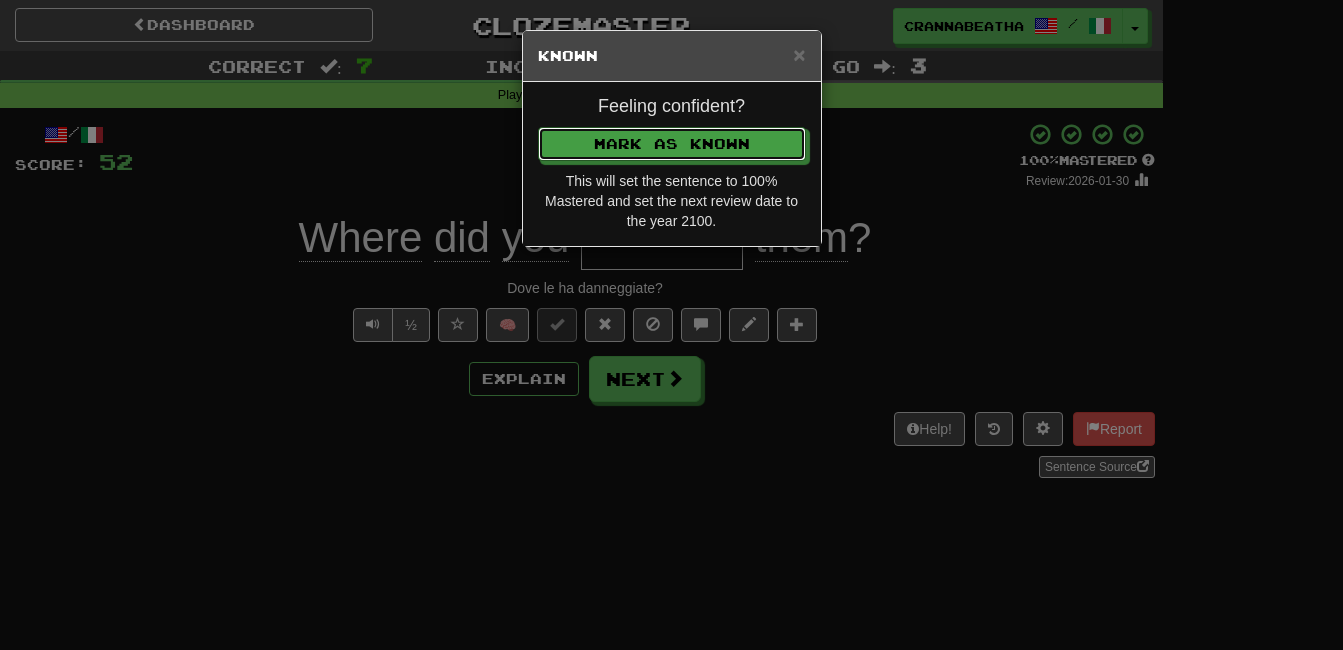click on "Mark as Known" at bounding box center [672, 144] 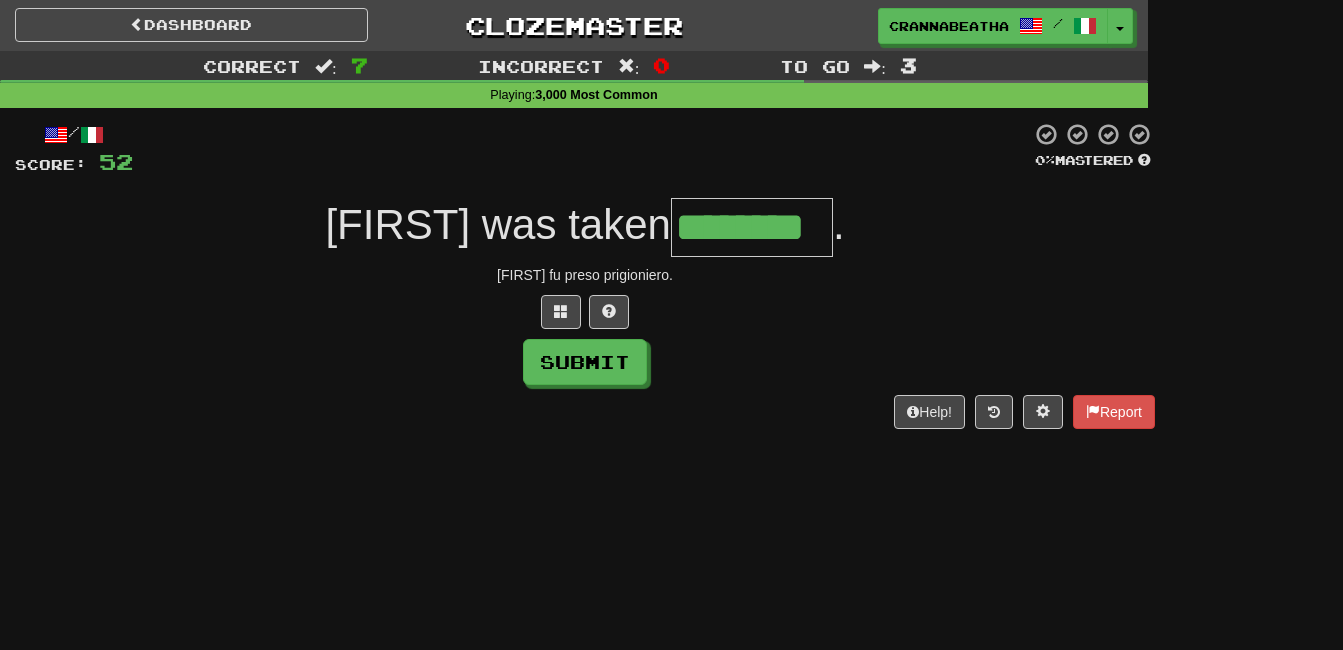 type on "********" 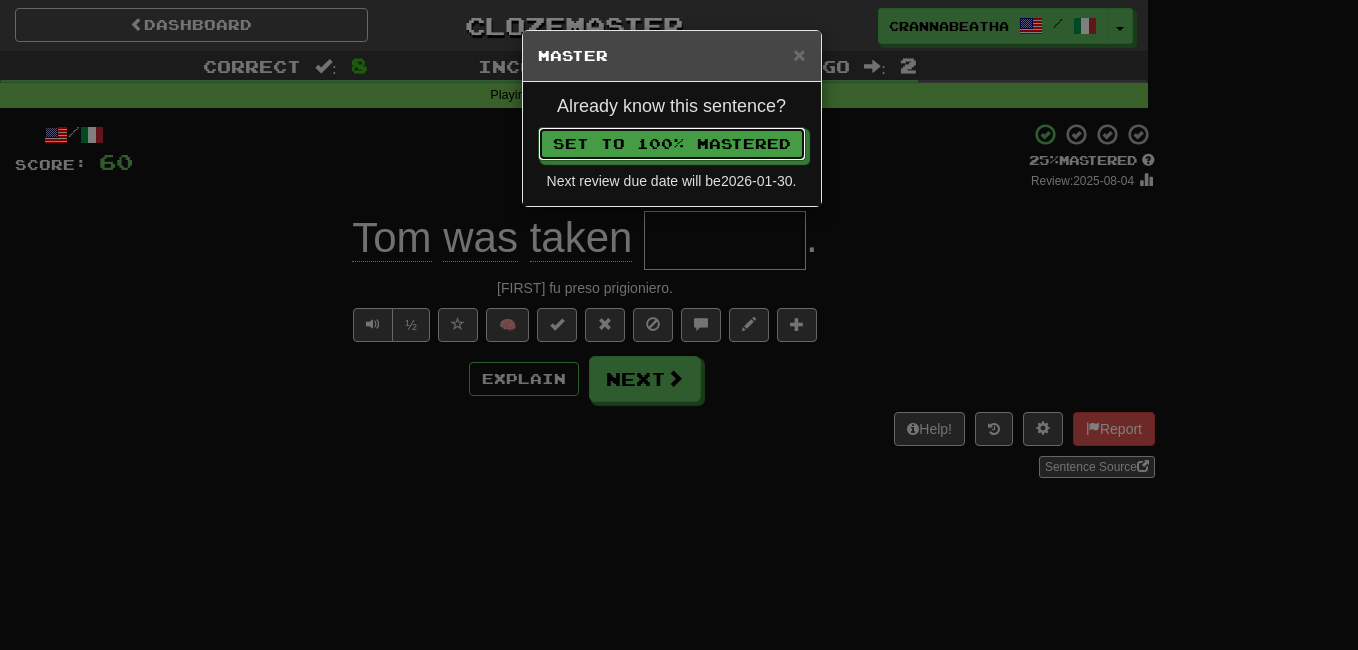 click on "Set to 100% Mastered" at bounding box center (672, 144) 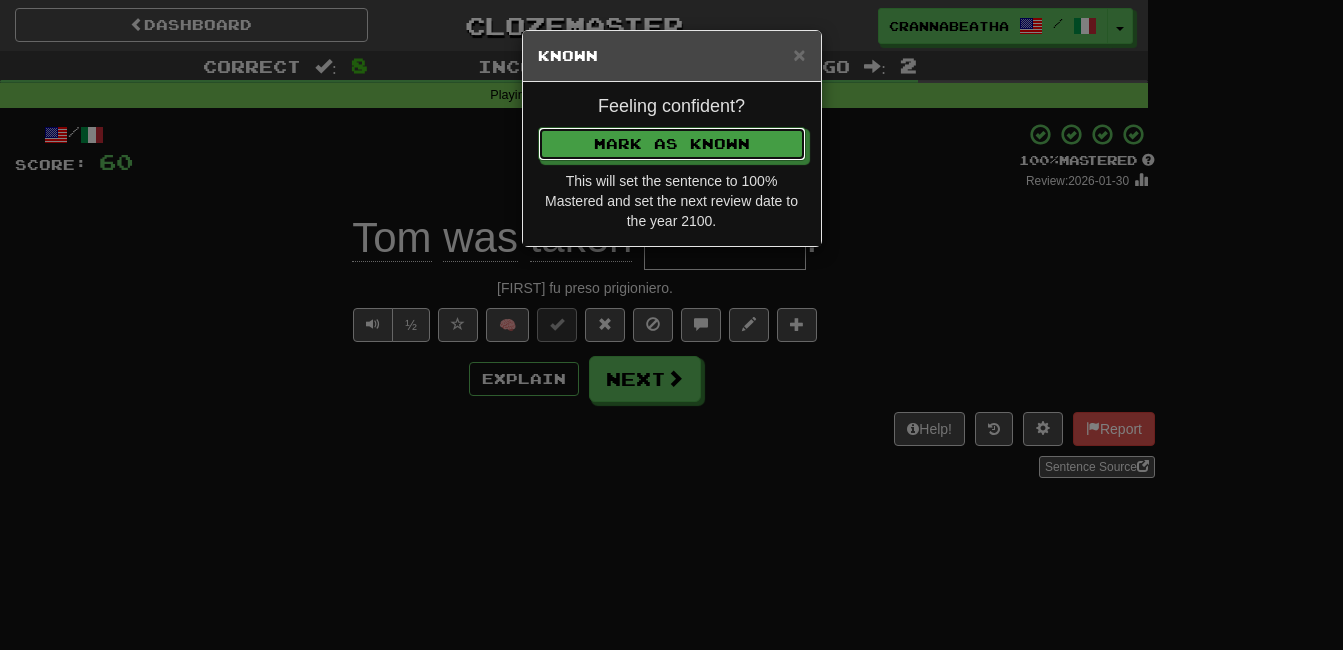 click on "Mark as Known" at bounding box center (672, 144) 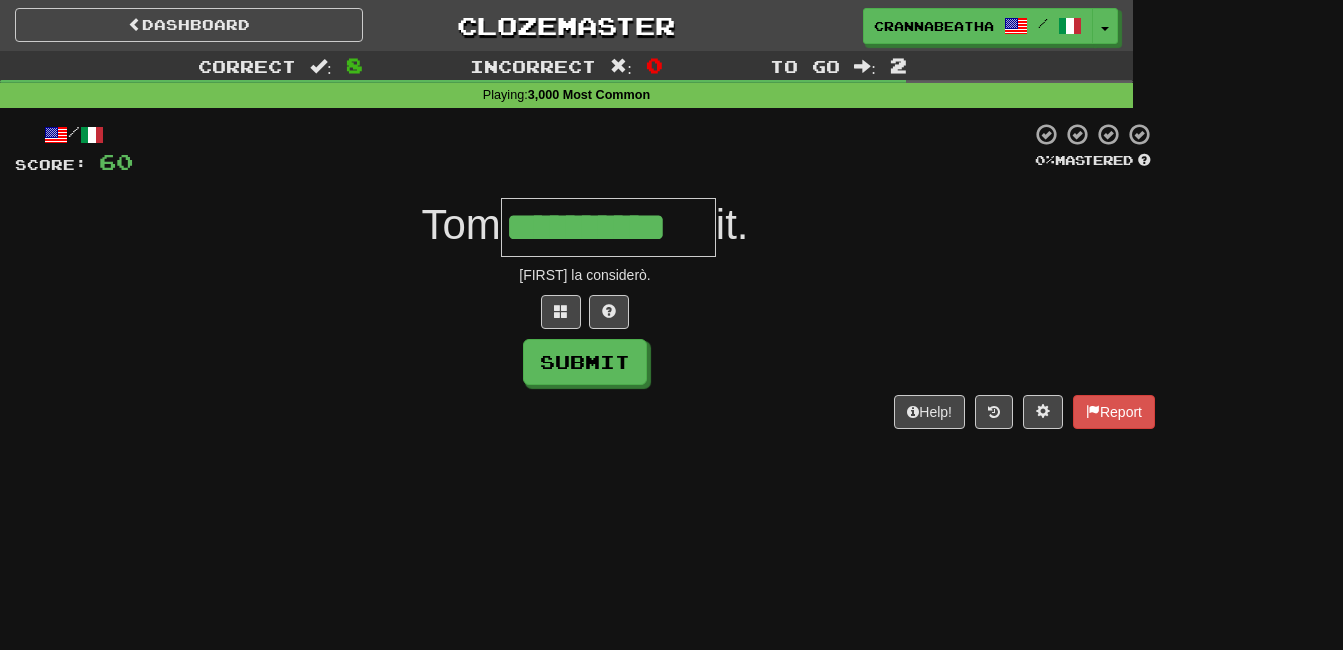type on "**********" 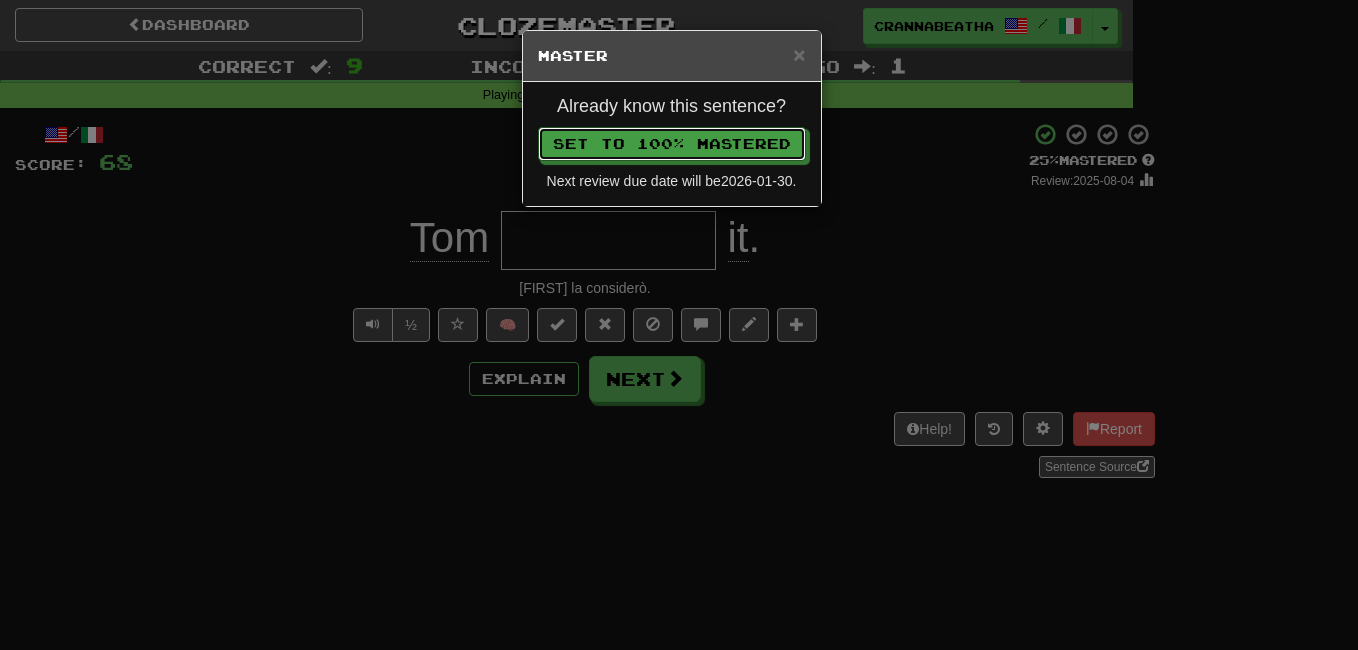 click on "Set to 100% Mastered" at bounding box center (672, 144) 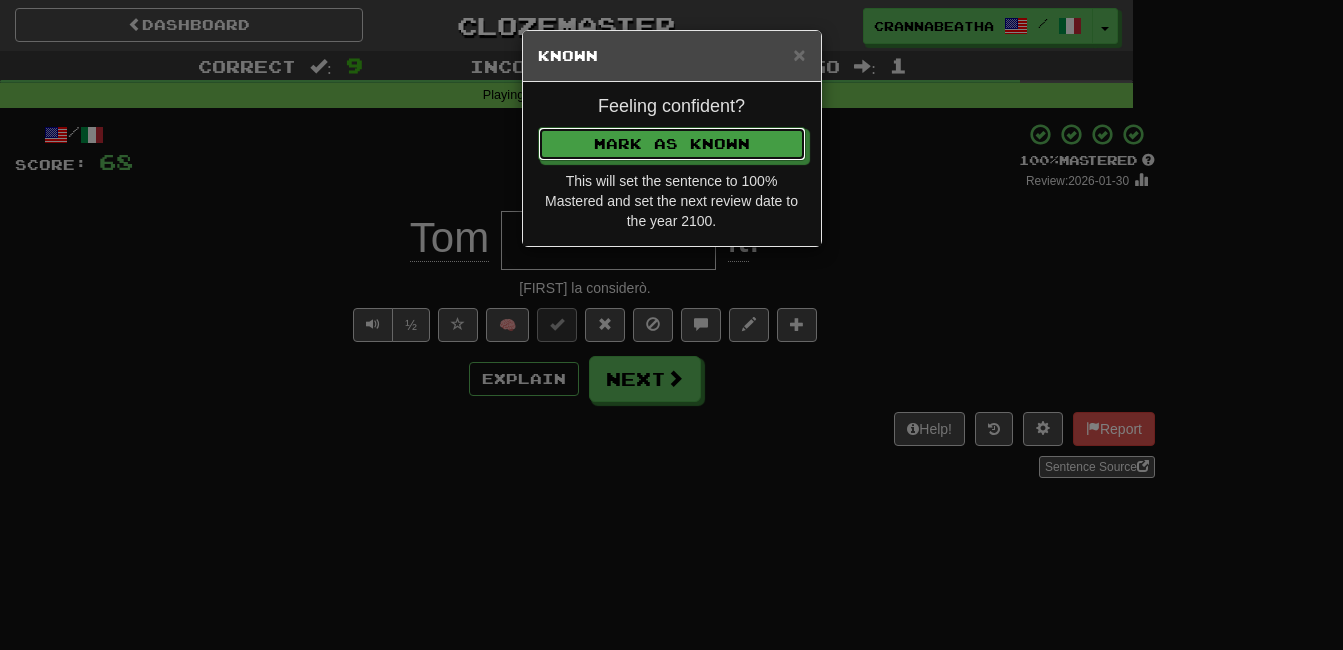 click on "Mark as Known" at bounding box center (672, 144) 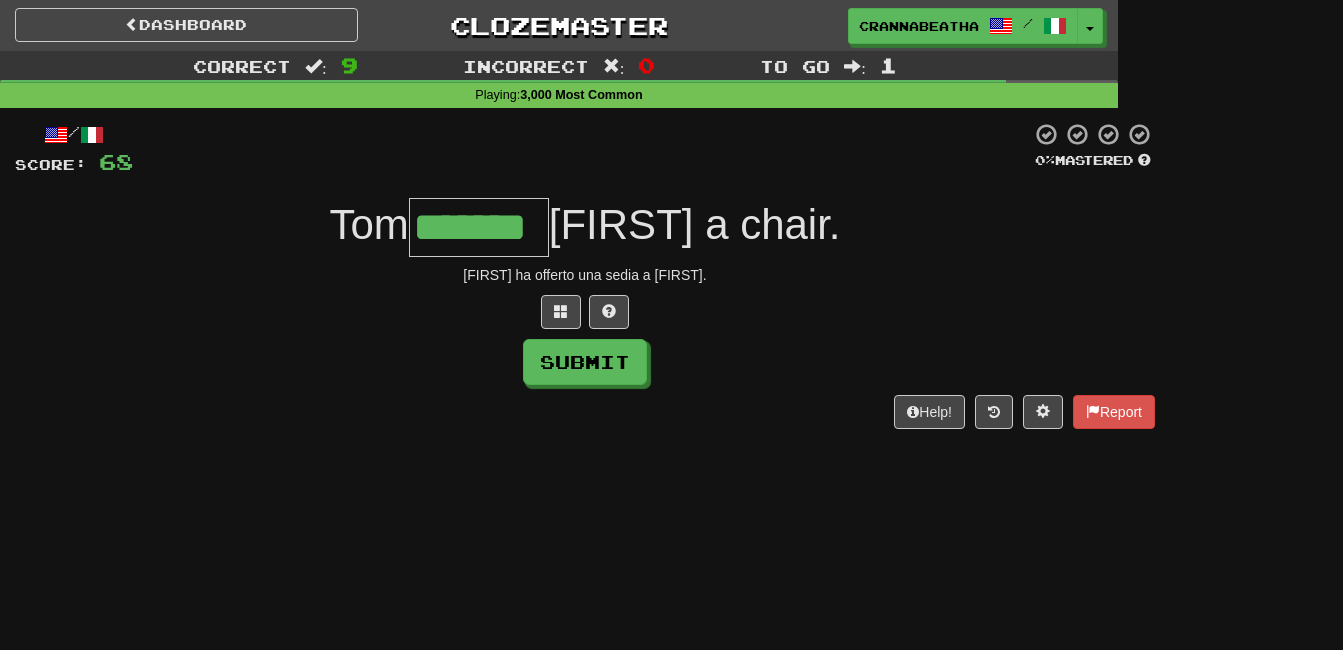 type on "*******" 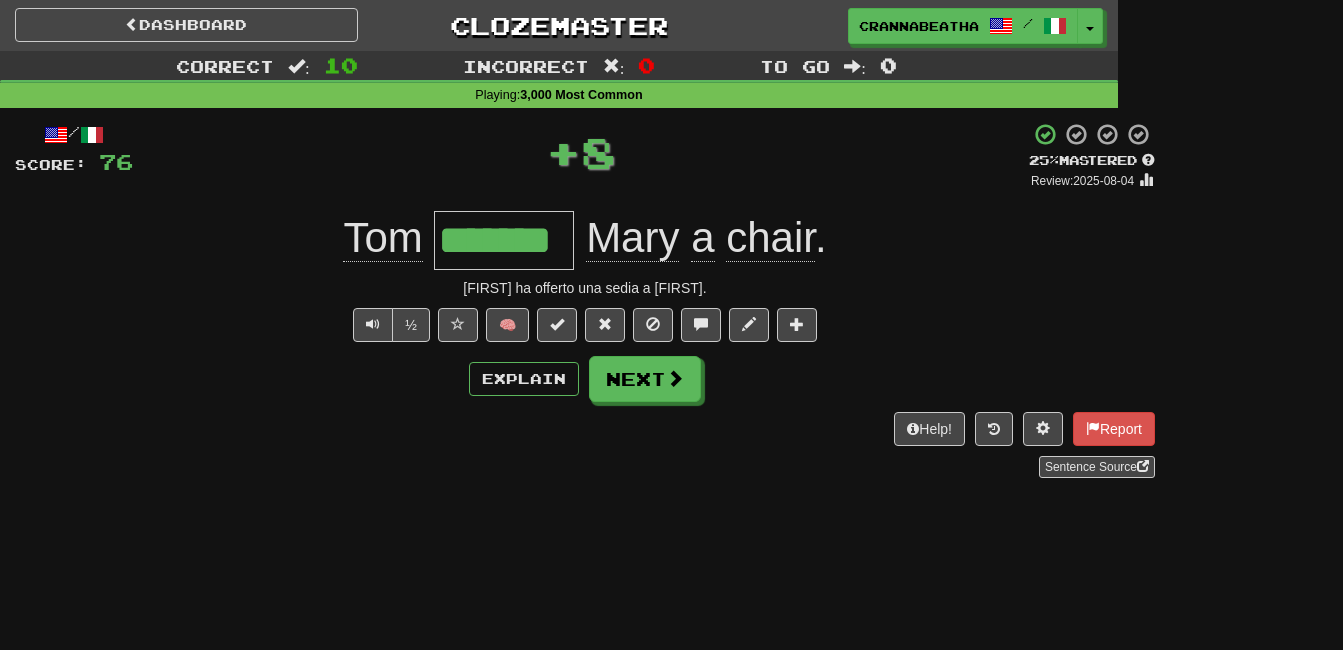 type 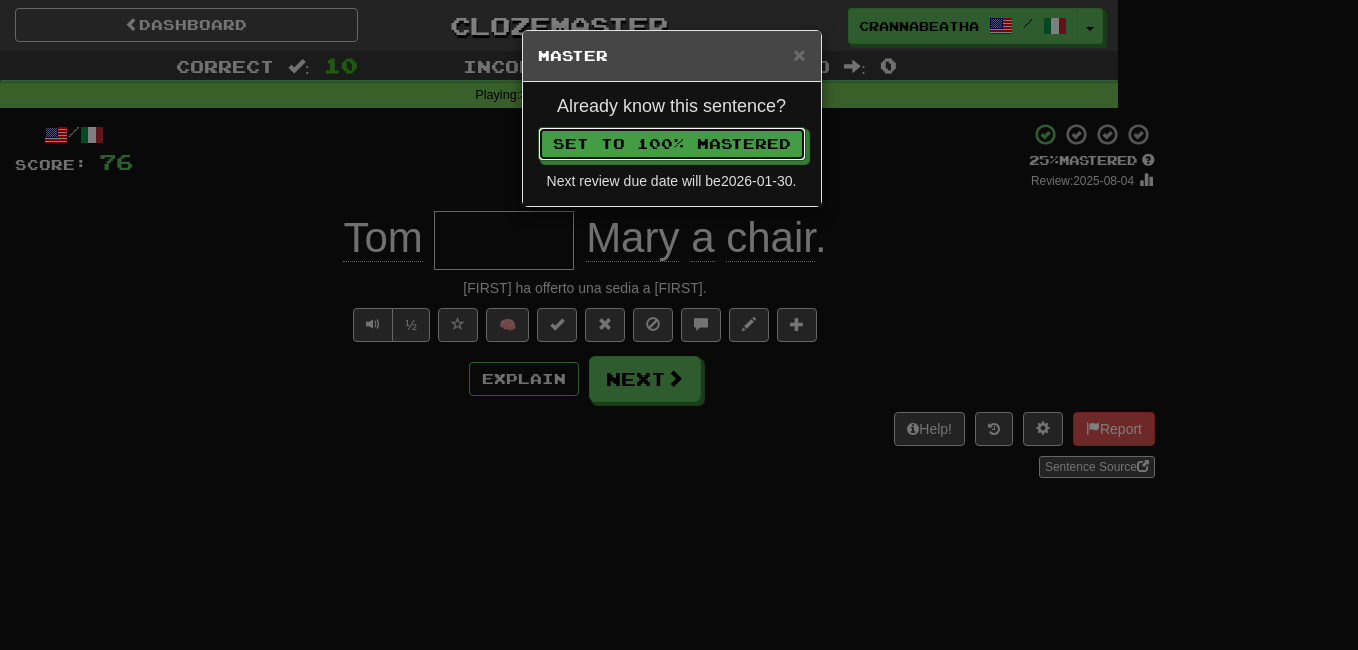 click on "Set to 100% Mastered" at bounding box center [672, 144] 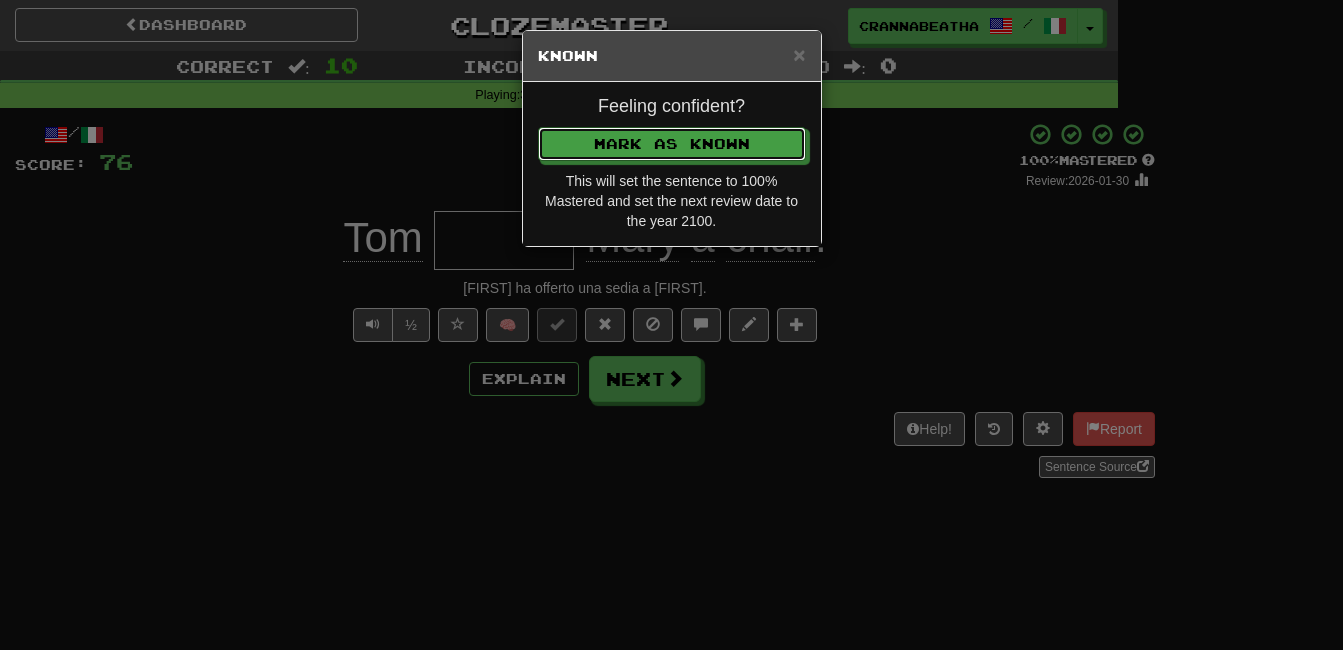 click on "Mark as Known" at bounding box center [672, 144] 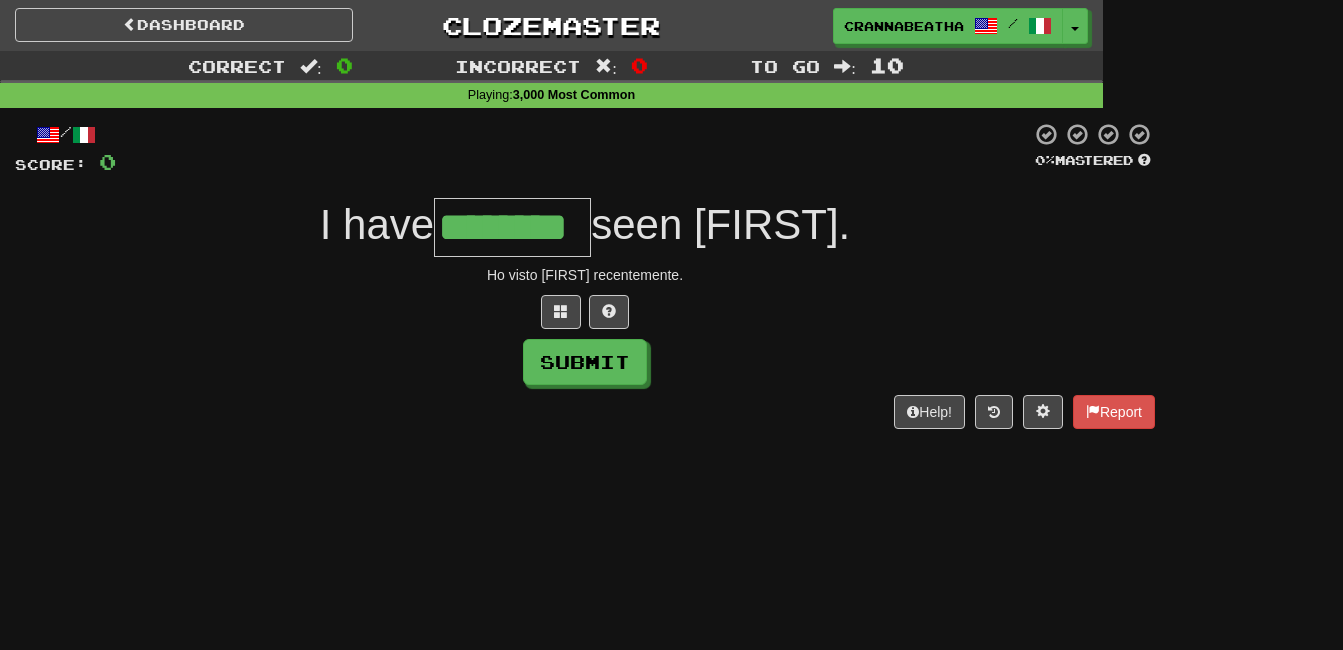 type on "********" 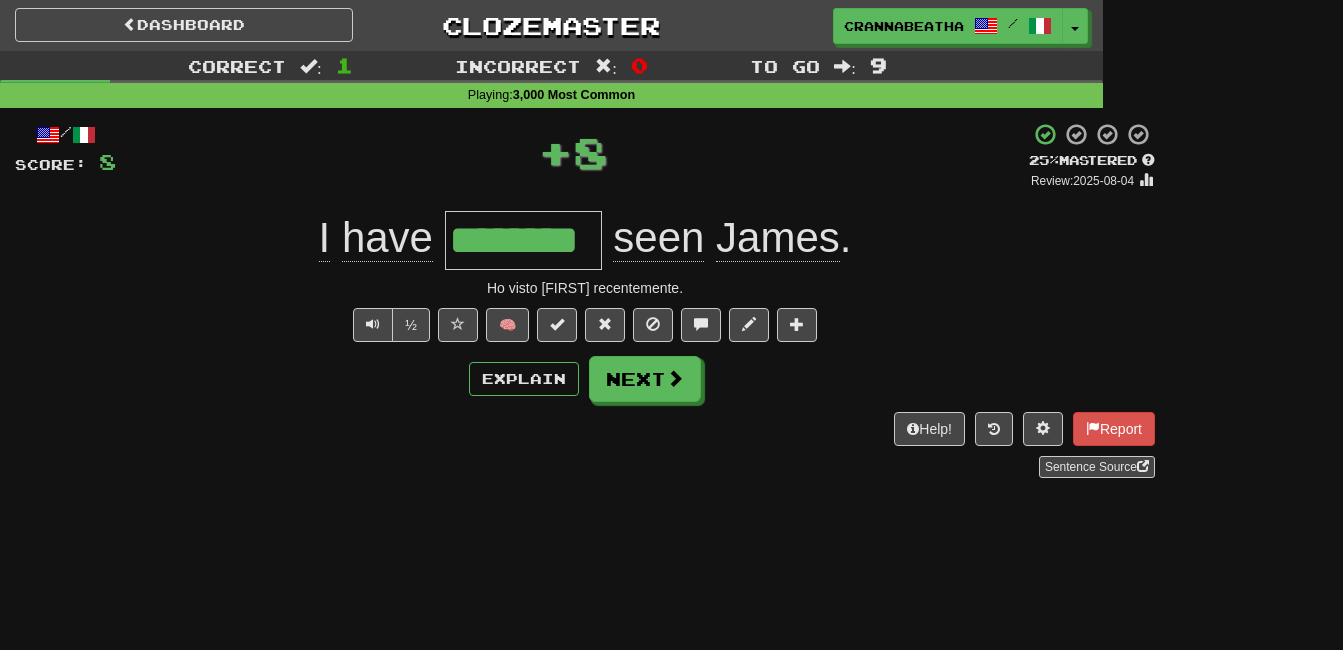 type 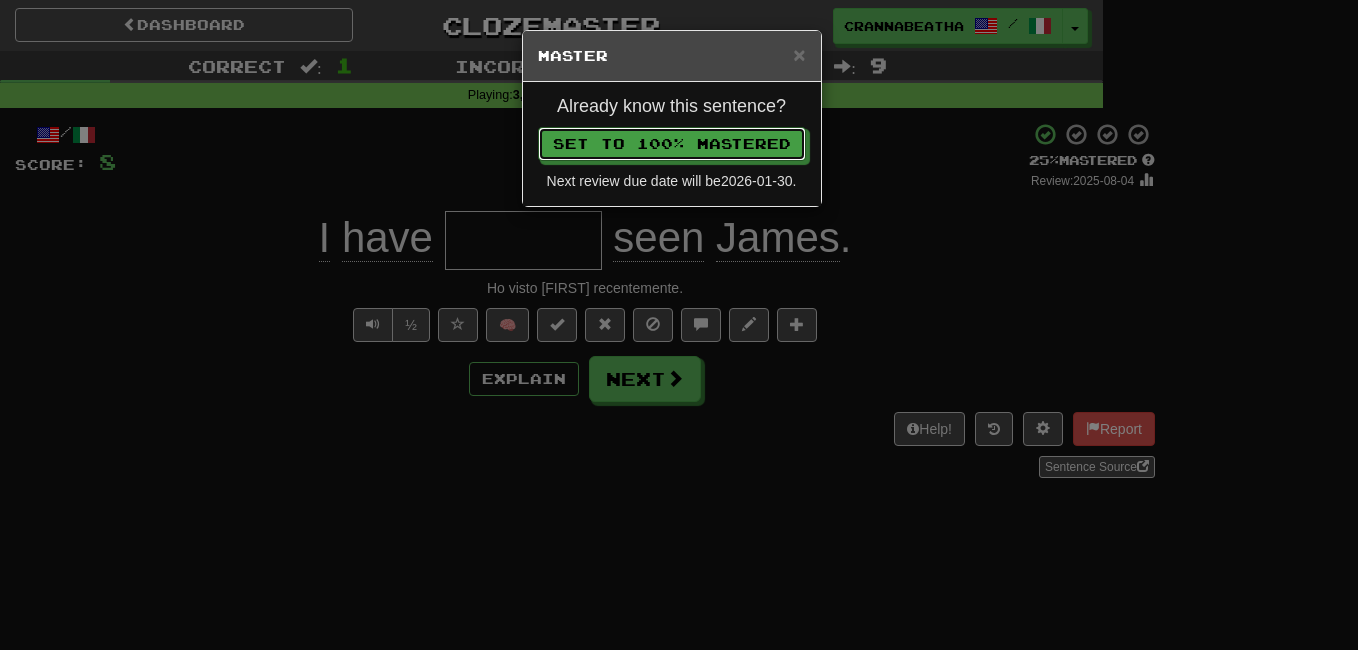 type 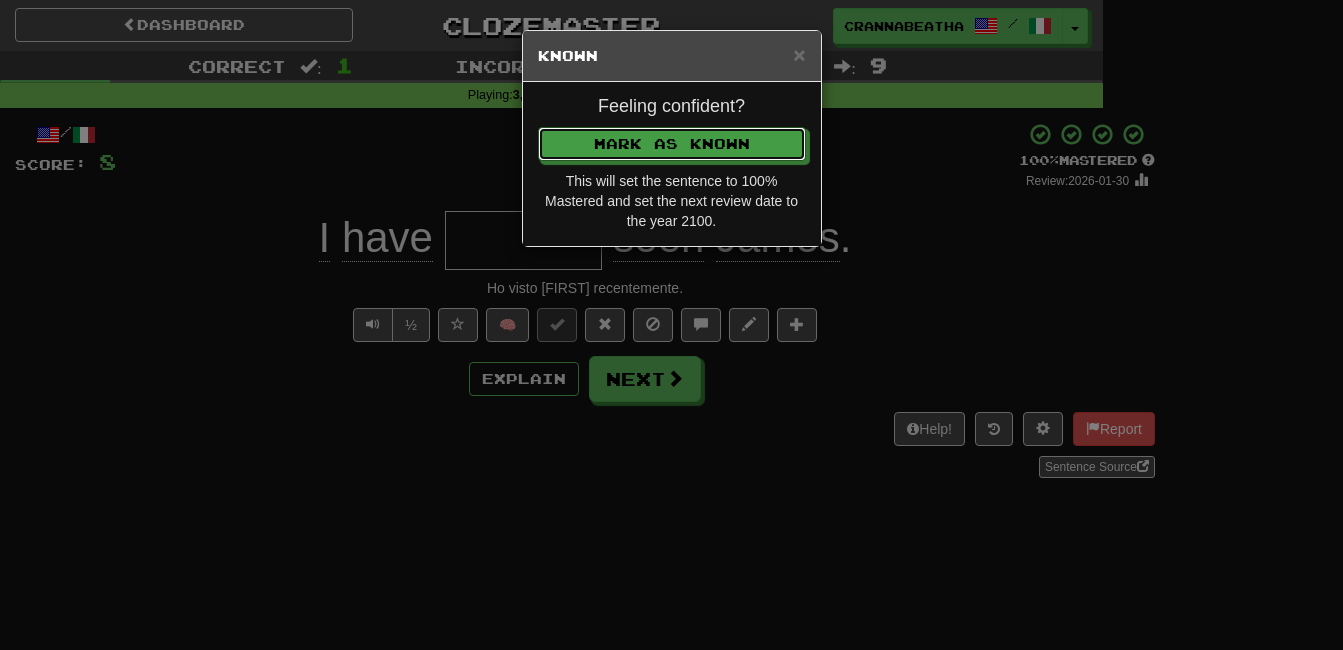 type 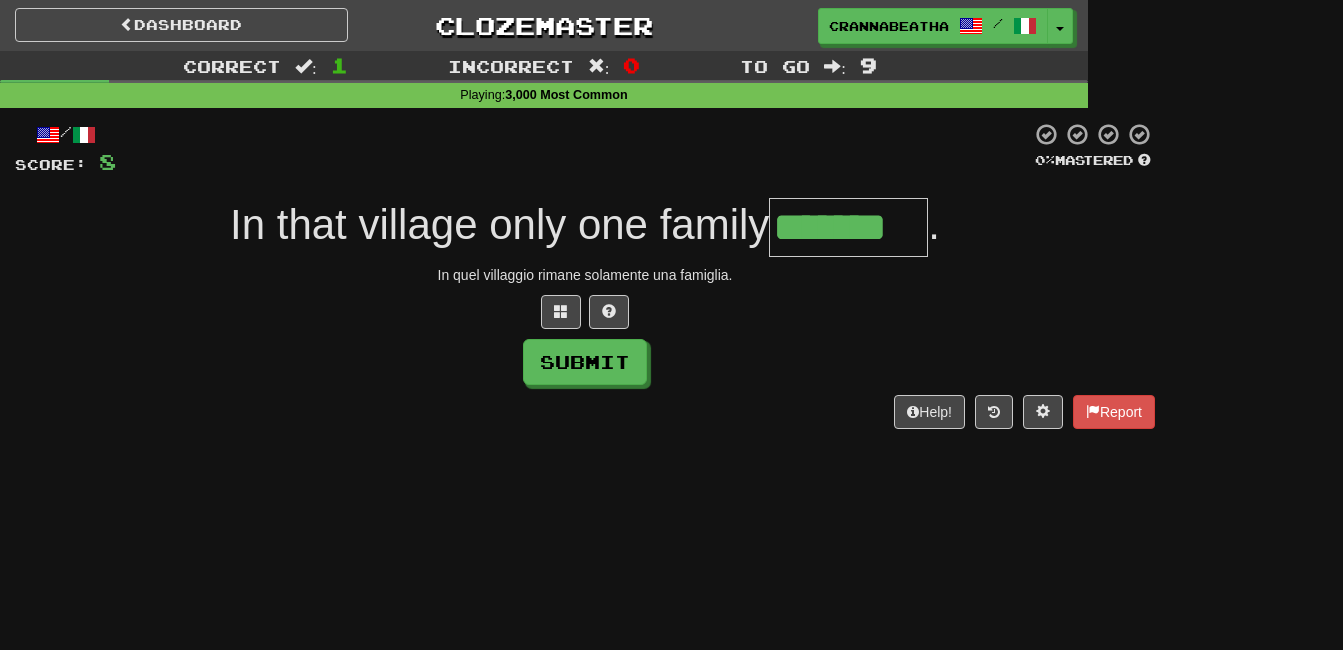 type on "*******" 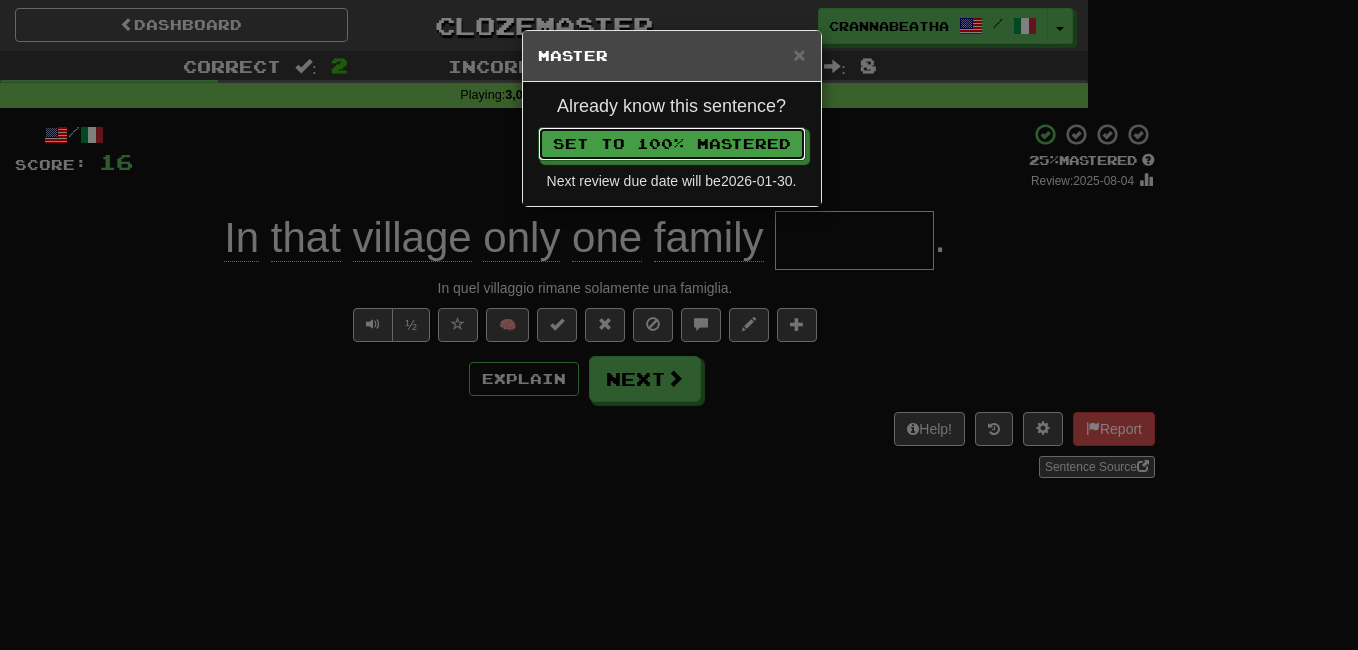 click on "Set to 100% Mastered" at bounding box center [672, 144] 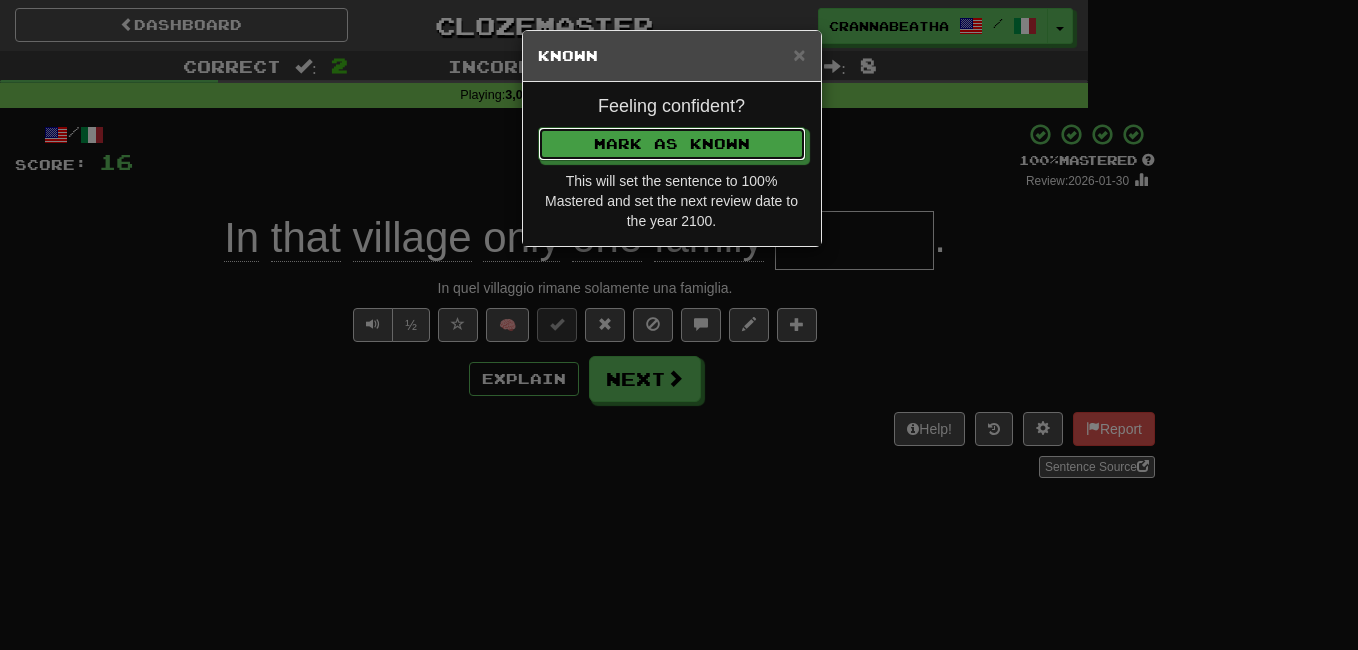 click on "Mark as Known" at bounding box center [672, 144] 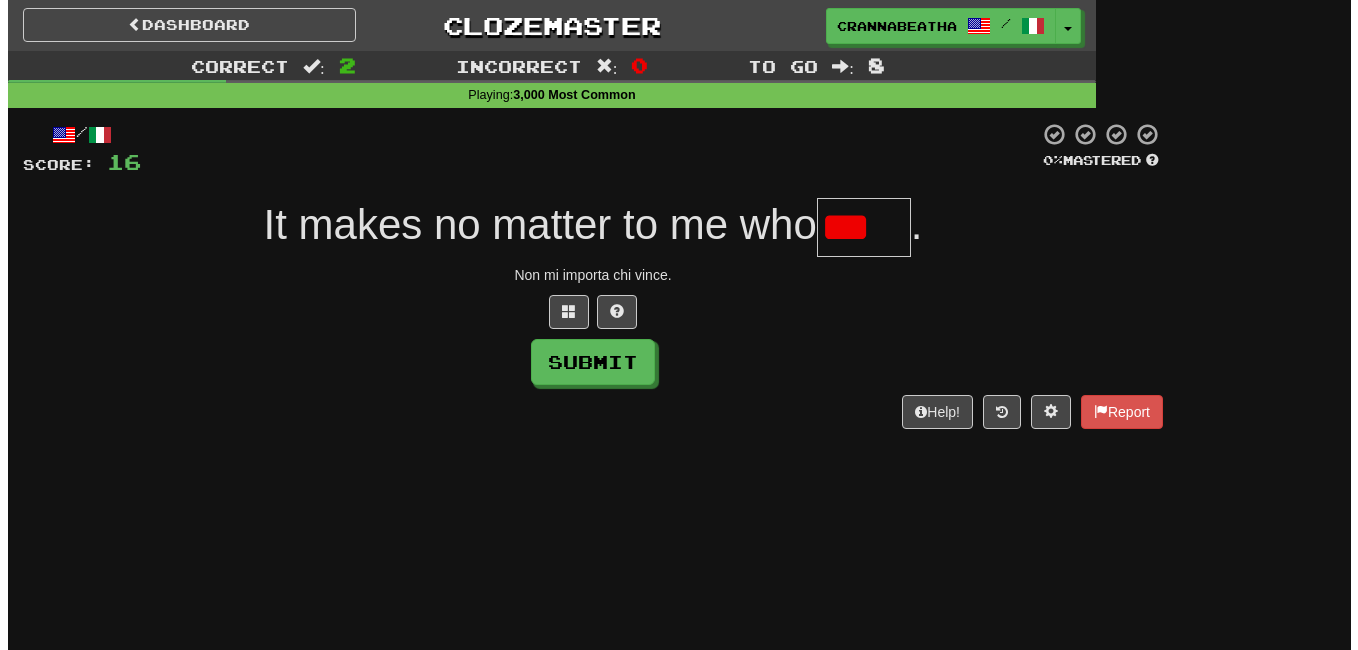 scroll, scrollTop: 0, scrollLeft: 0, axis: both 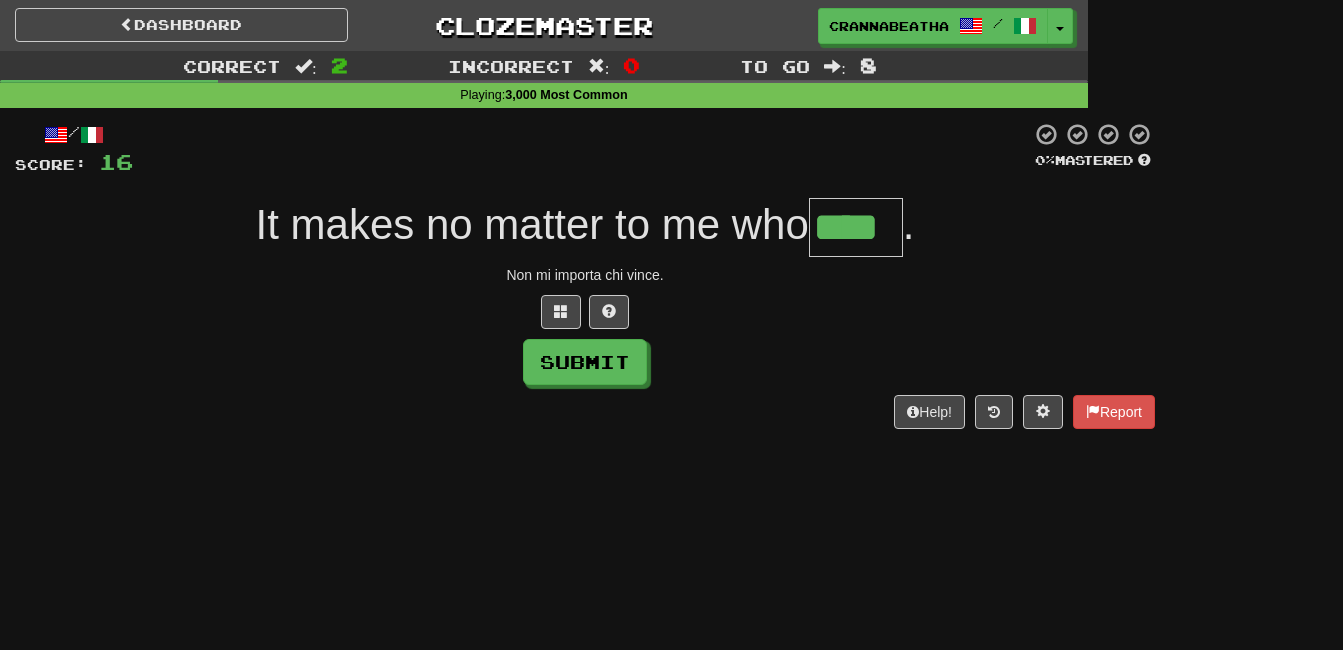 type on "****" 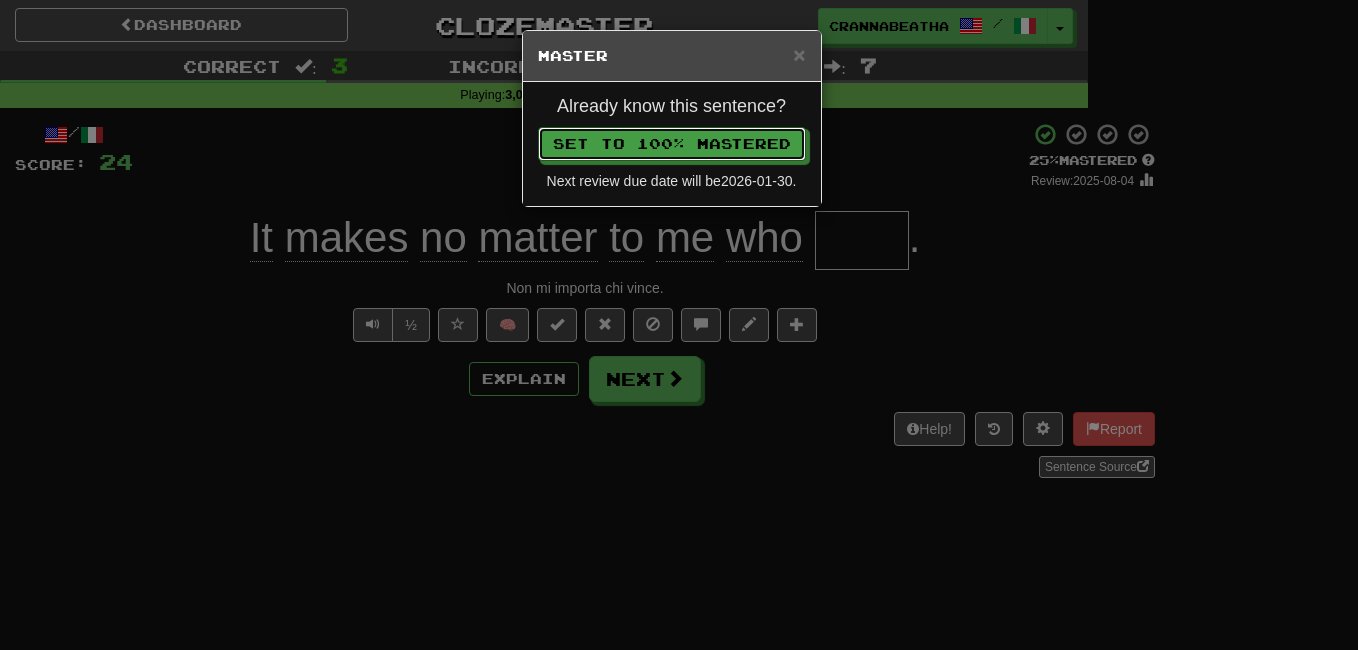 click on "Set to 100% Mastered" at bounding box center (672, 144) 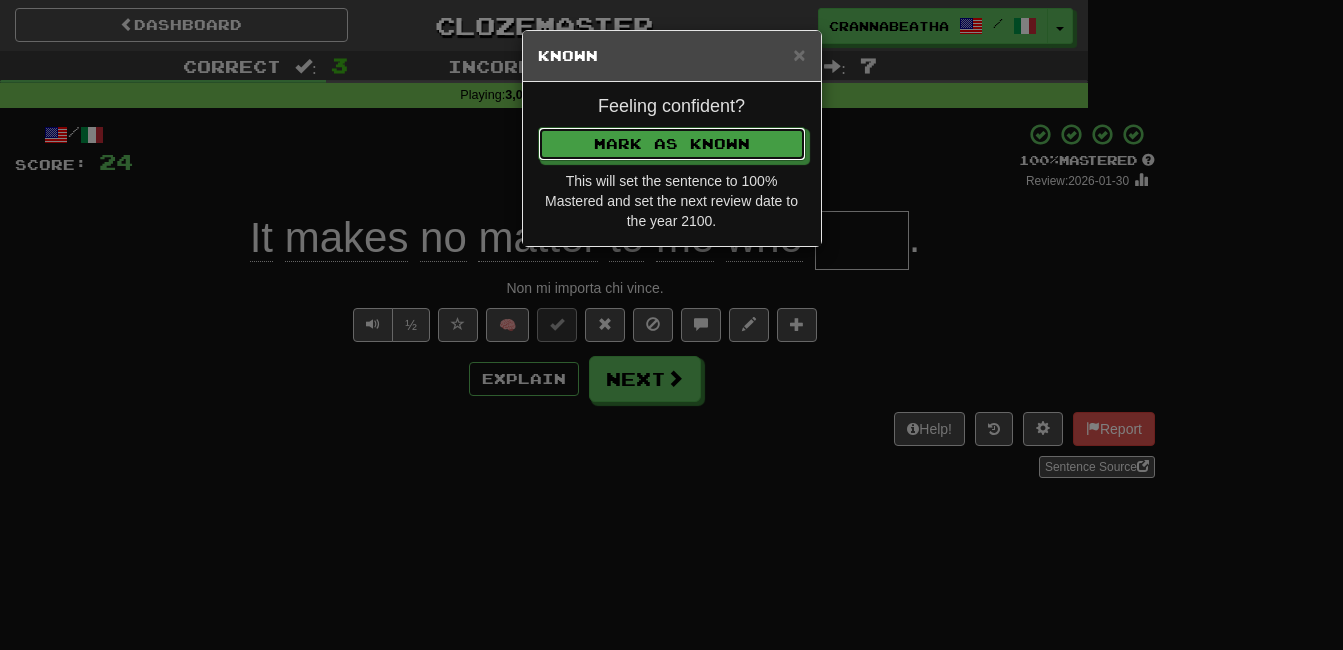 click on "Mark as Known" at bounding box center [672, 144] 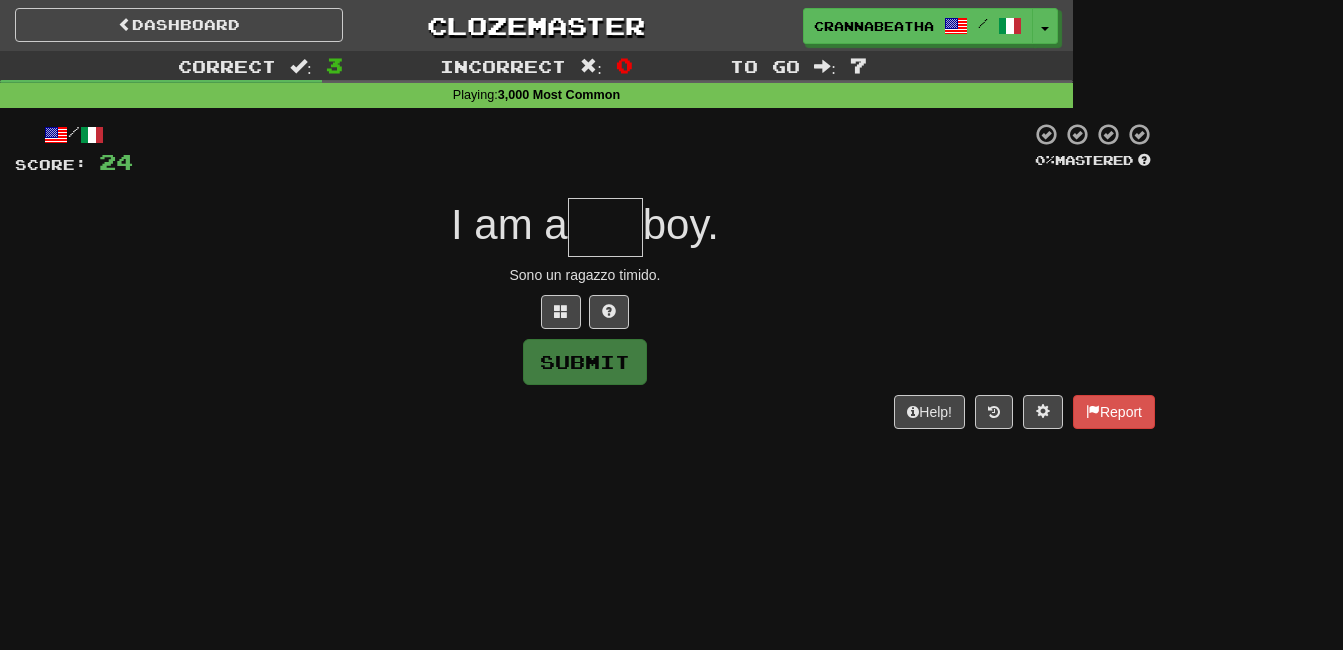 type on "*" 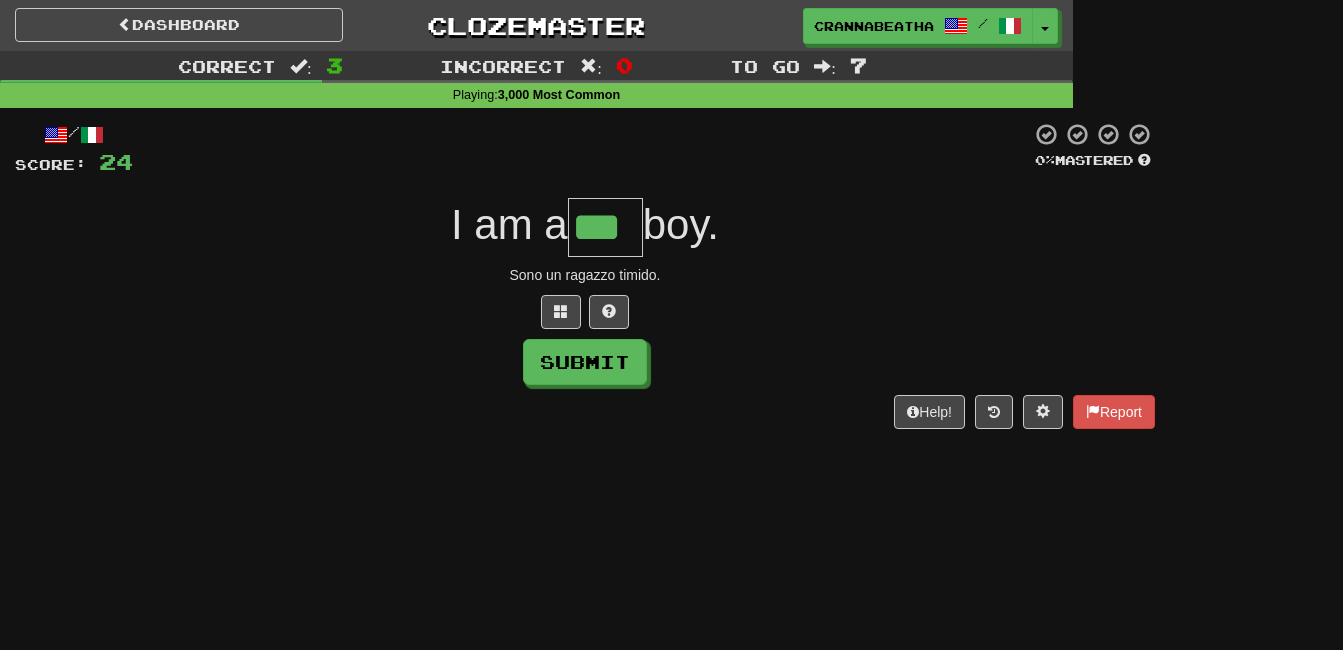 type on "***" 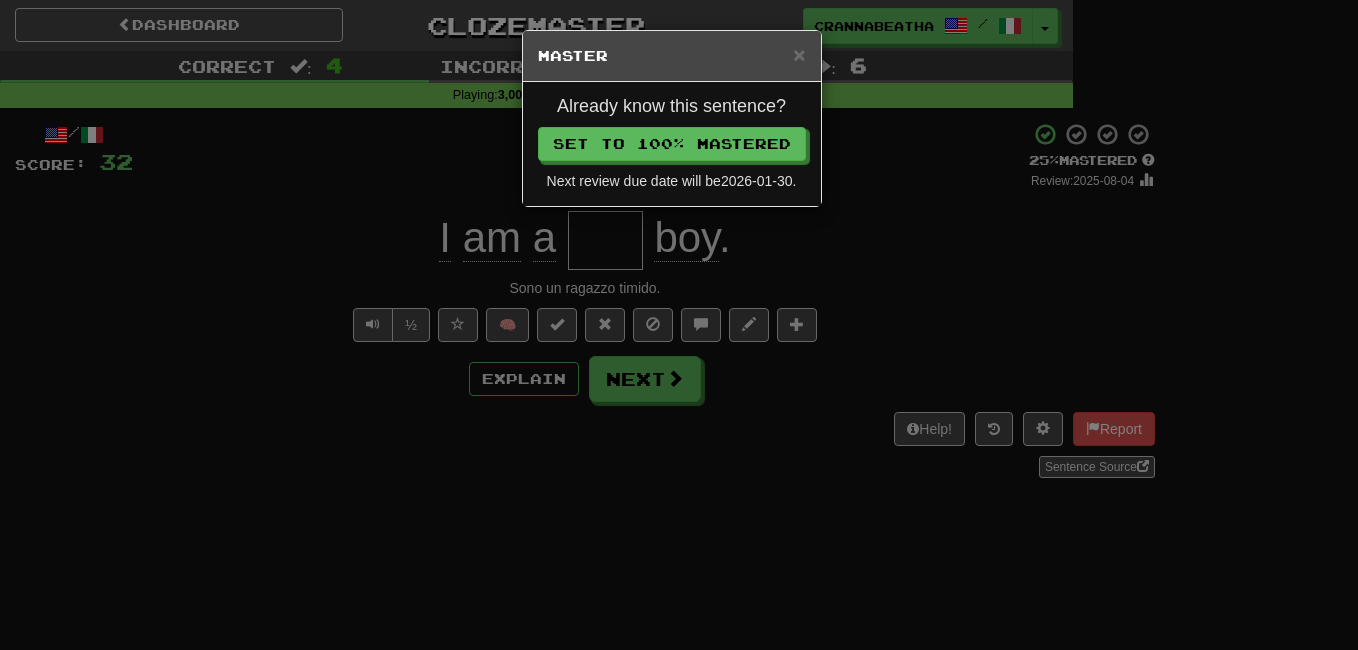 click on "Already know this sentence? Set to 100% Mastered Next review due date will be  2026-01-30 ." at bounding box center [672, 144] 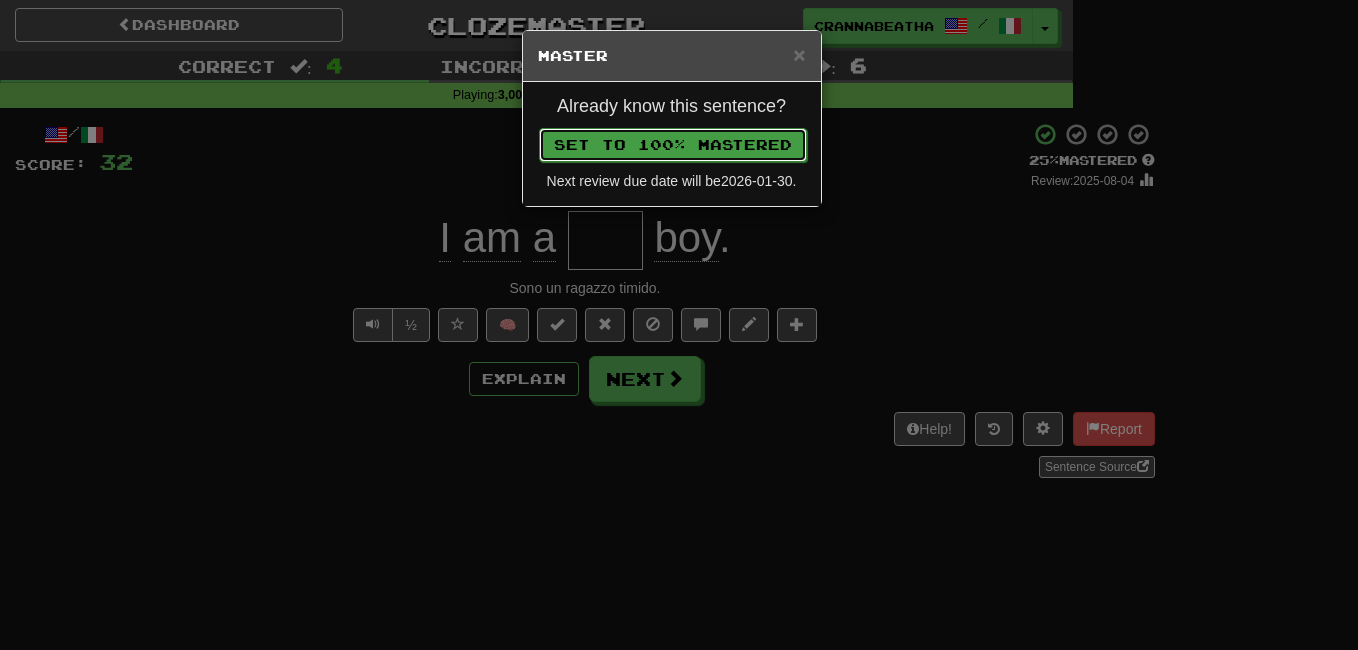 click on "Set to 100% Mastered" at bounding box center (673, 145) 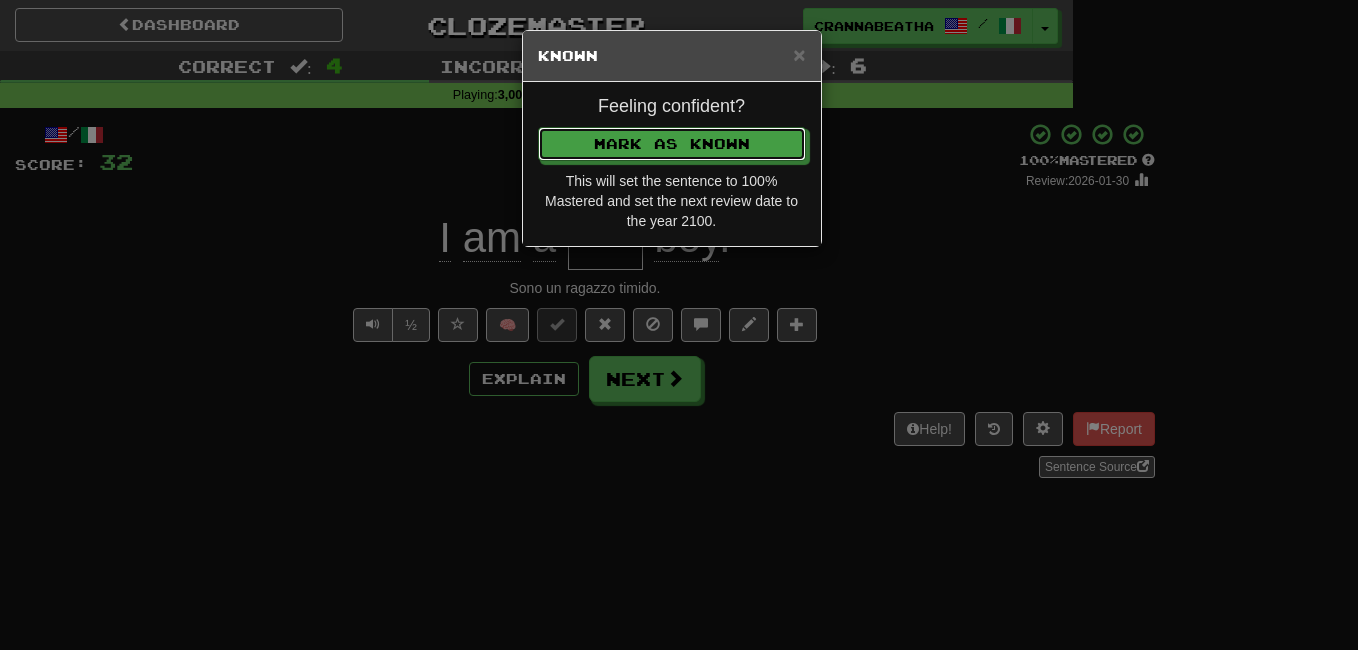 click on "Mark as Known" at bounding box center (672, 144) 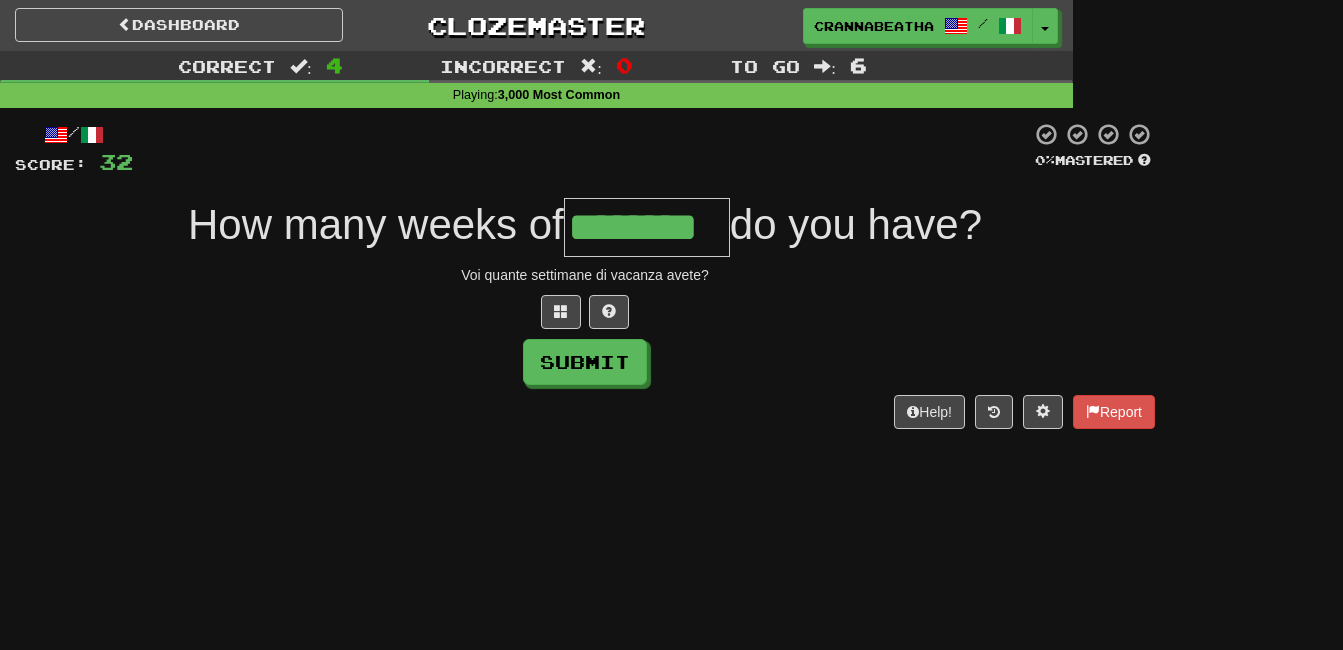 type on "********" 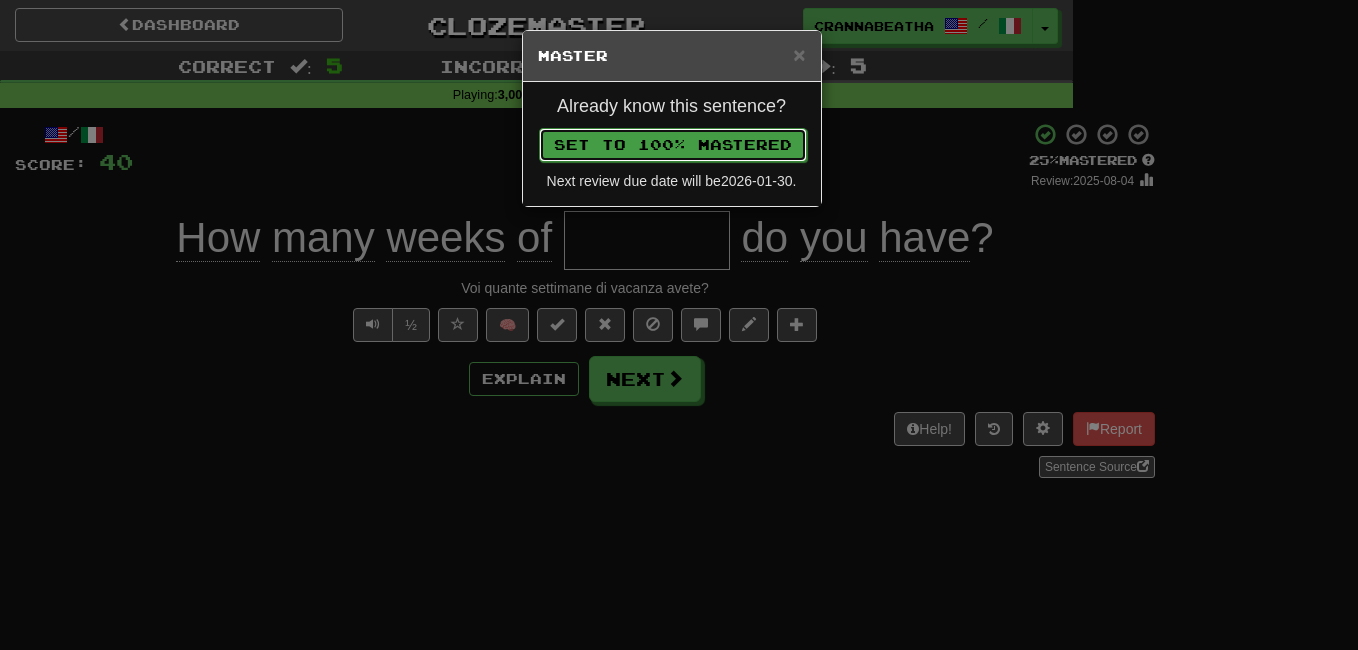 click on "Set to 100% Mastered" at bounding box center [673, 145] 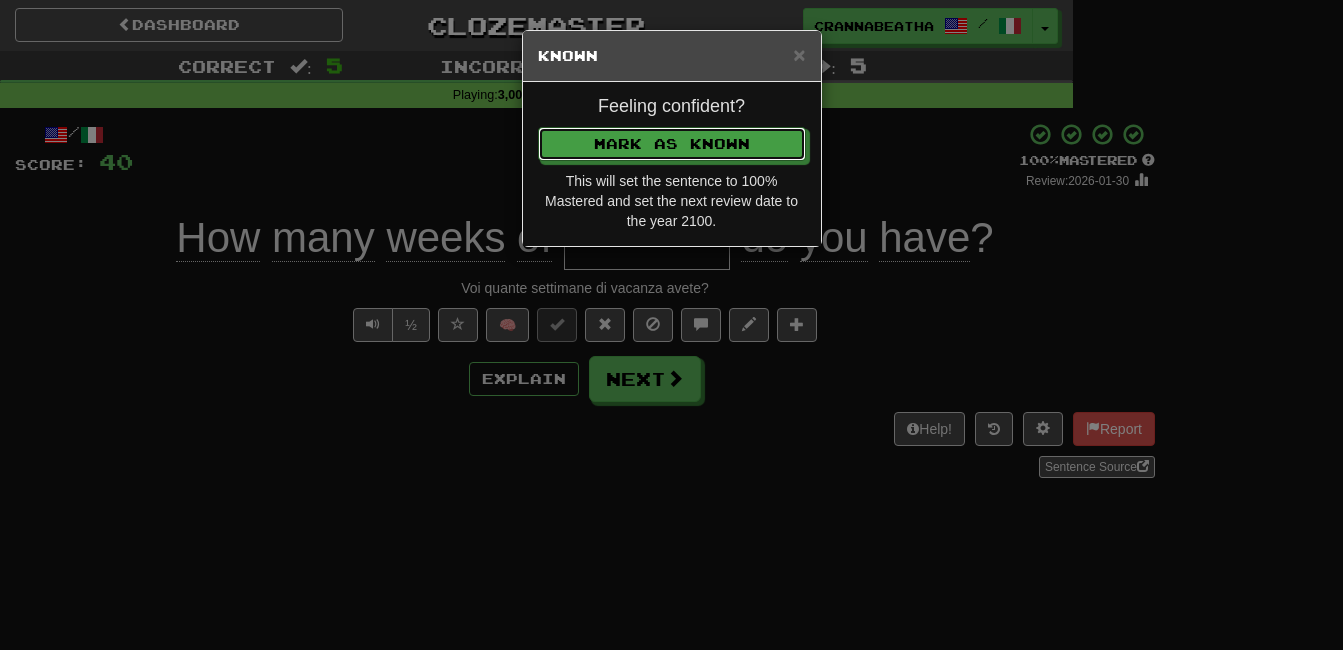 click on "Mark as Known" at bounding box center (672, 144) 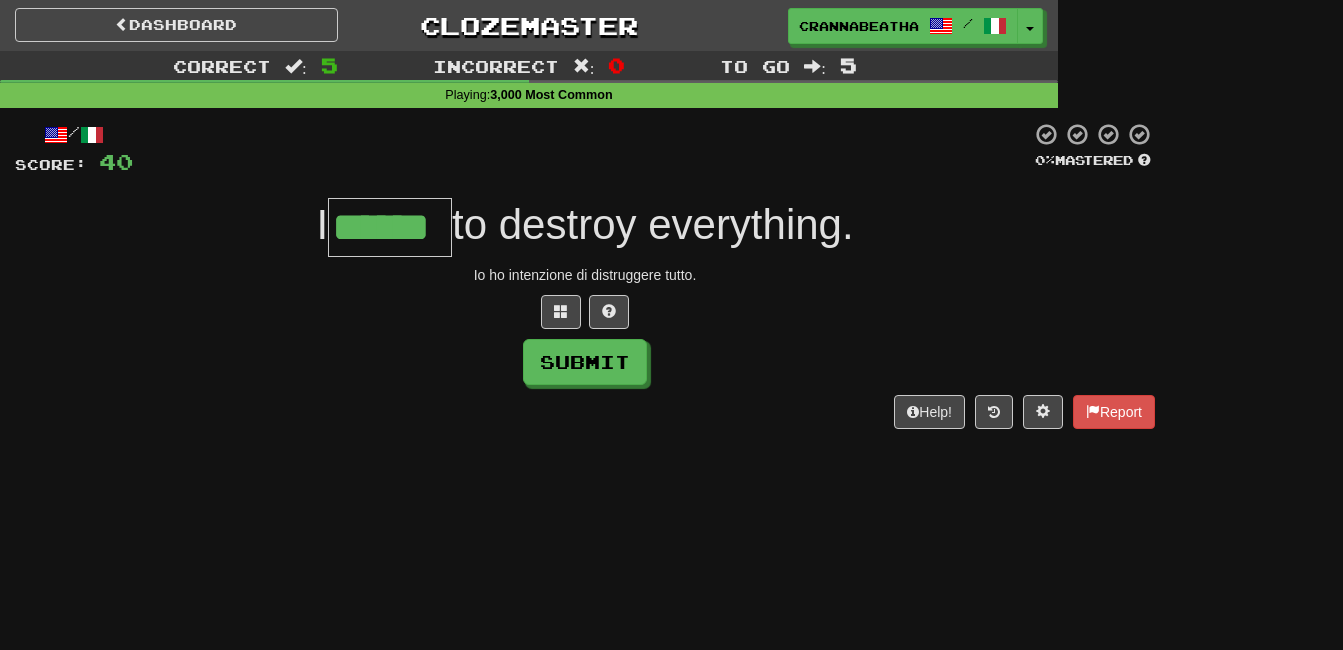 type on "******" 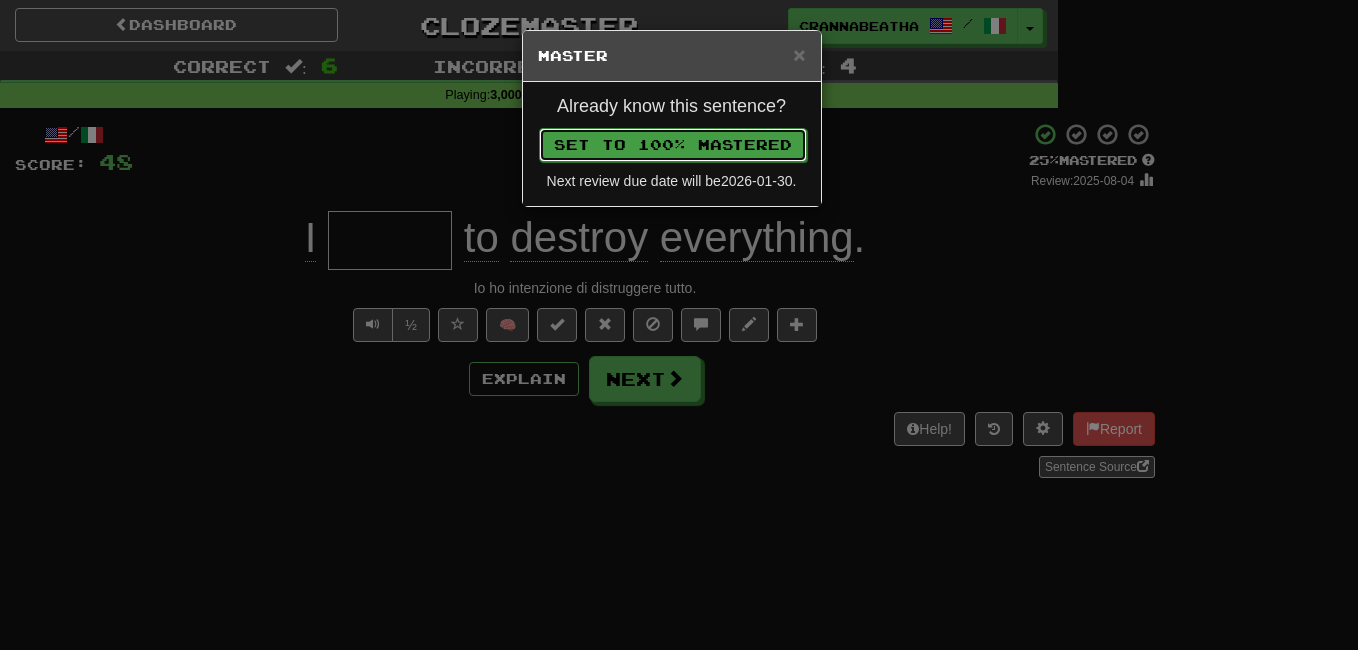 click on "Set to 100% Mastered" at bounding box center [673, 145] 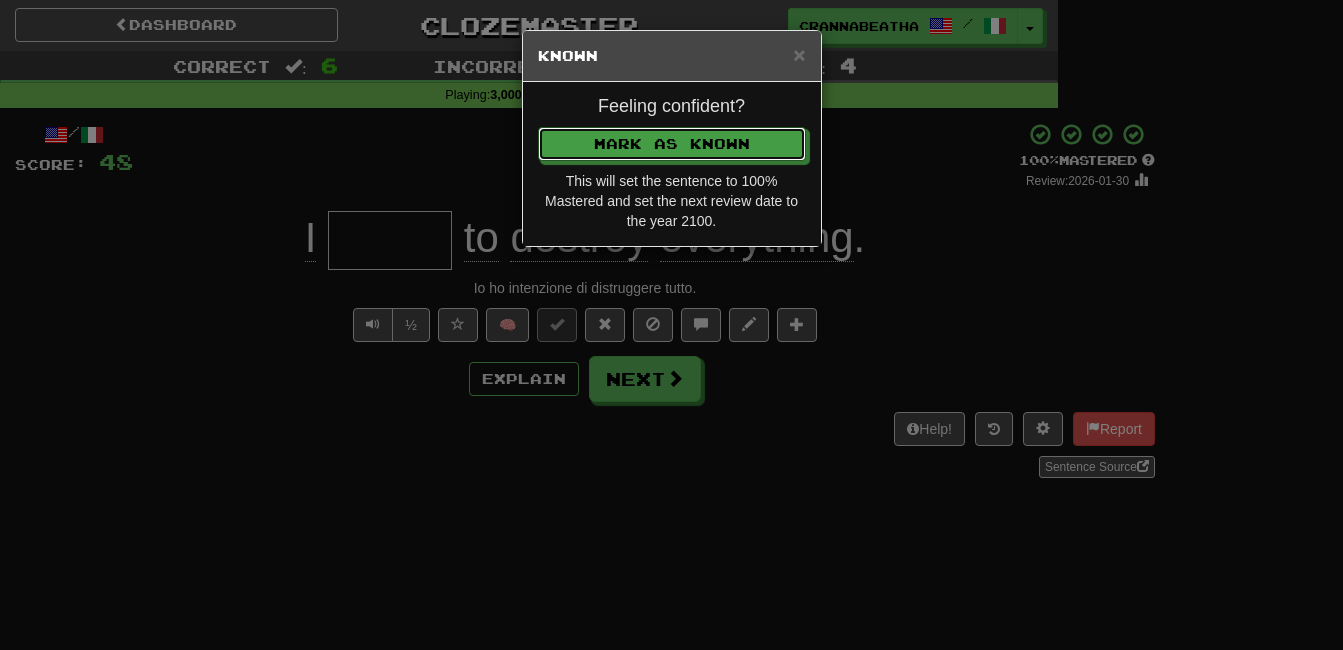 click on "Mark as Known" at bounding box center (672, 144) 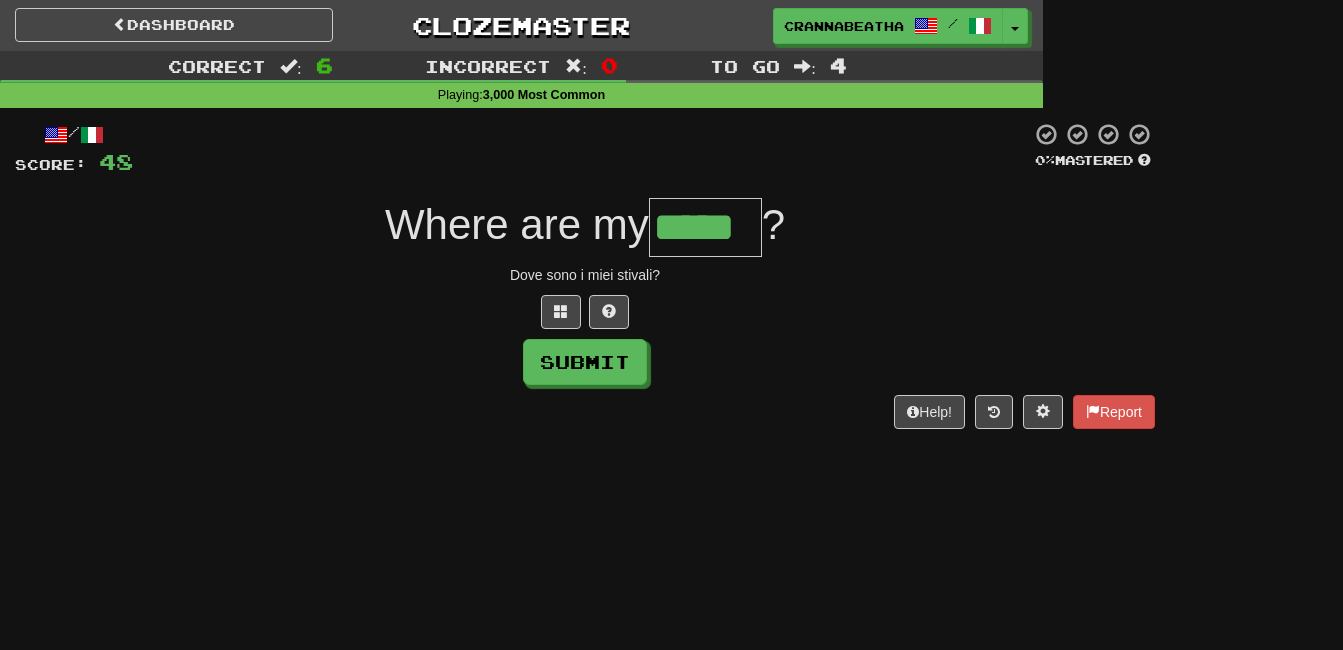 type on "*****" 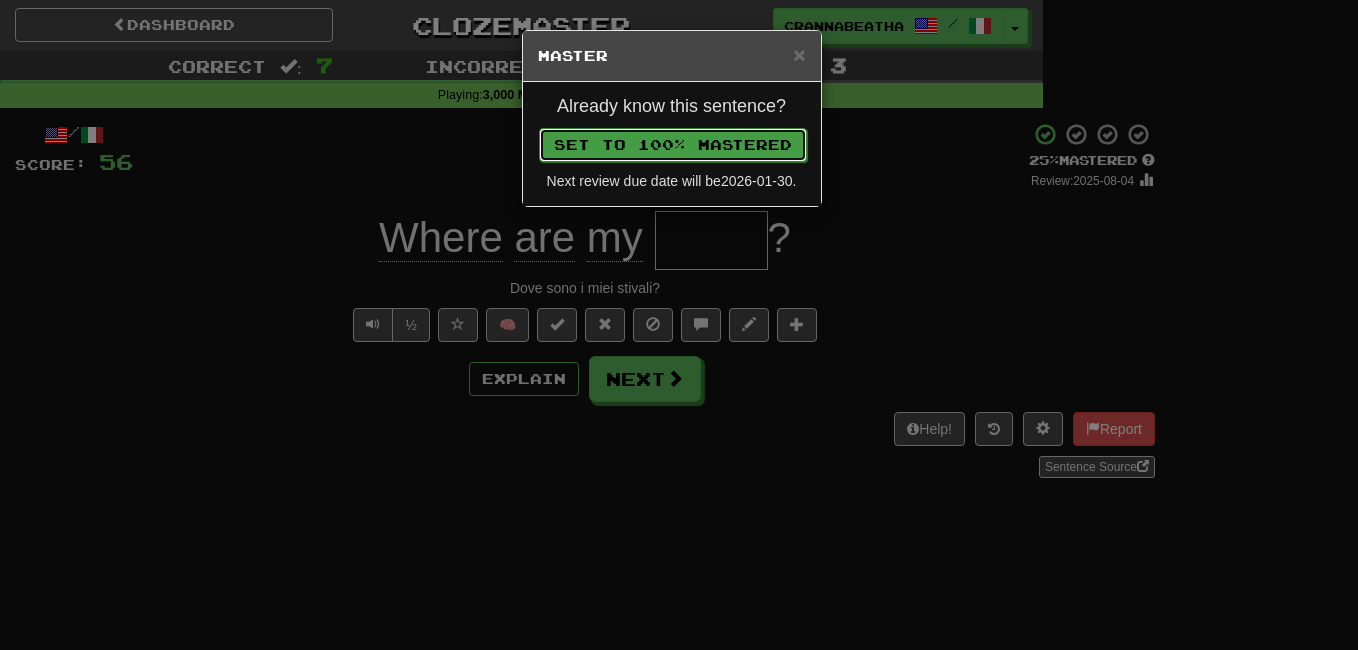 click on "Set to 100% Mastered" at bounding box center (673, 145) 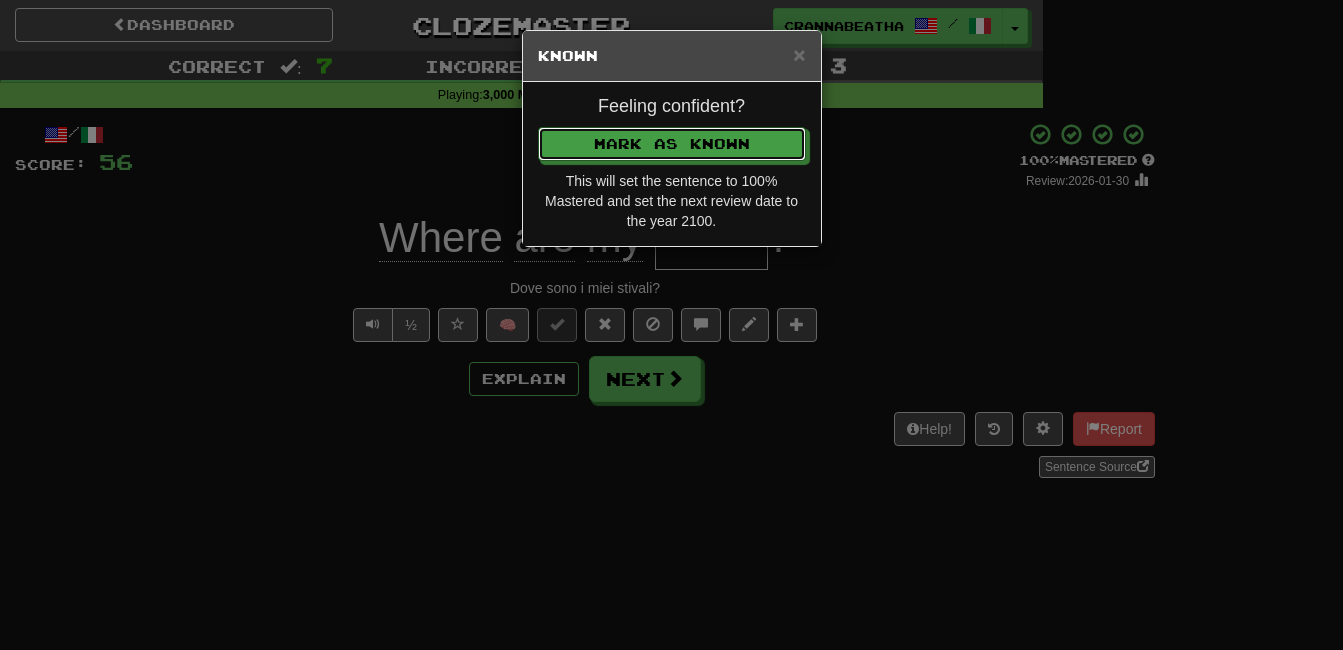 click on "Mark as Known" at bounding box center (672, 144) 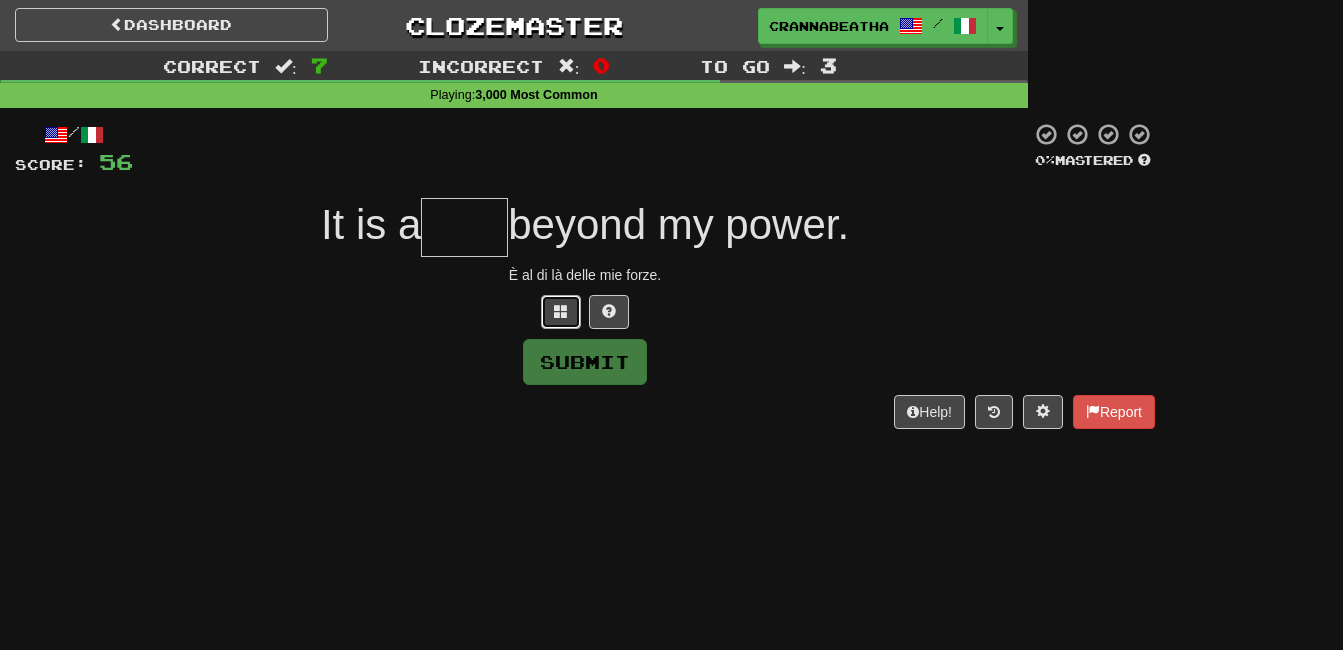 click at bounding box center (561, 312) 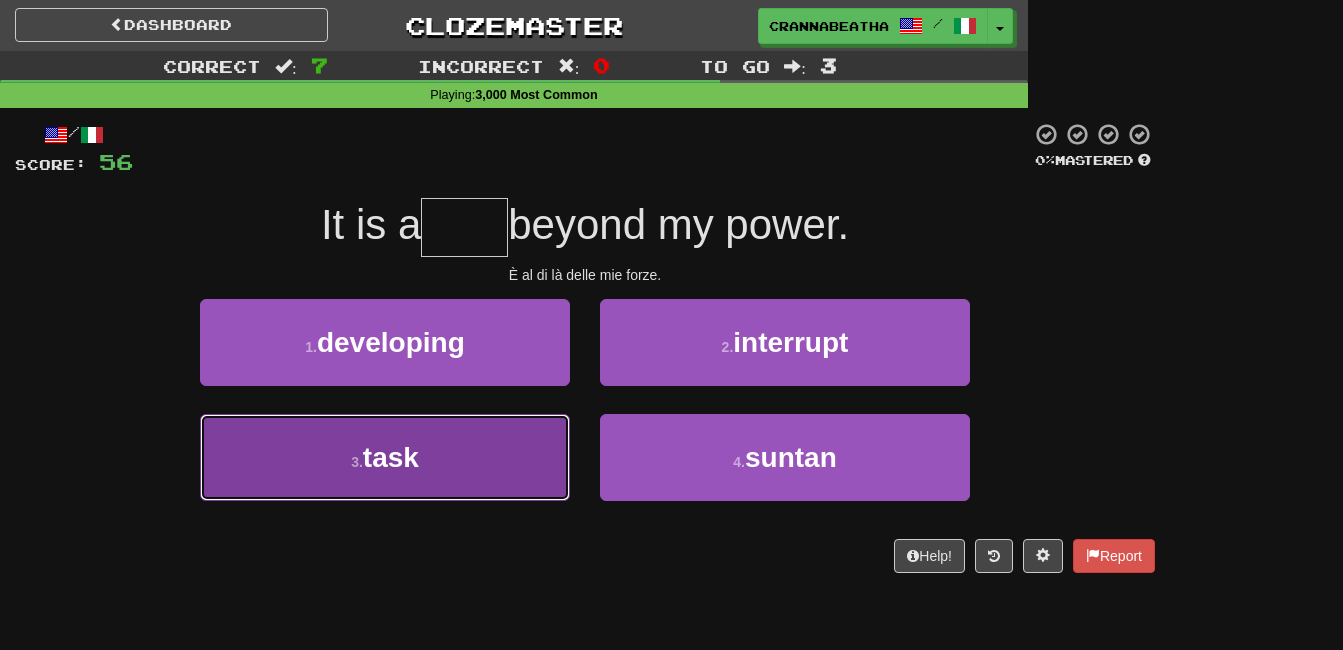 click on "3 . task" at bounding box center [385, 457] 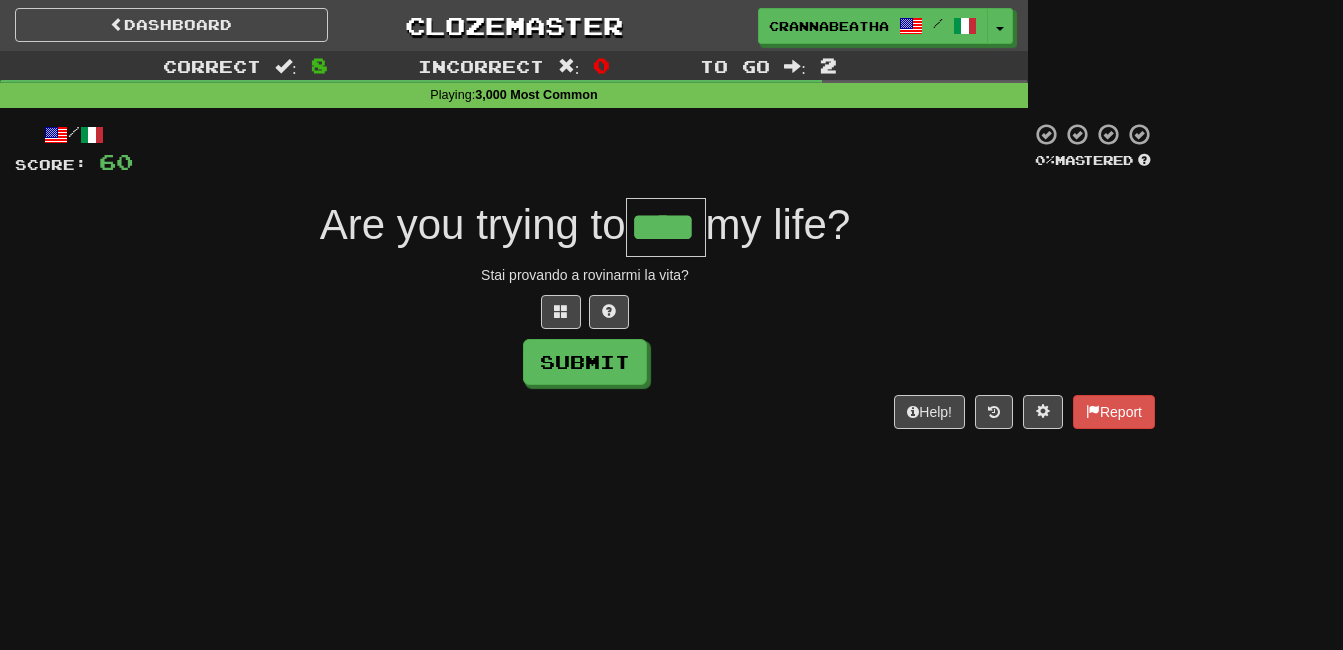 type on "****" 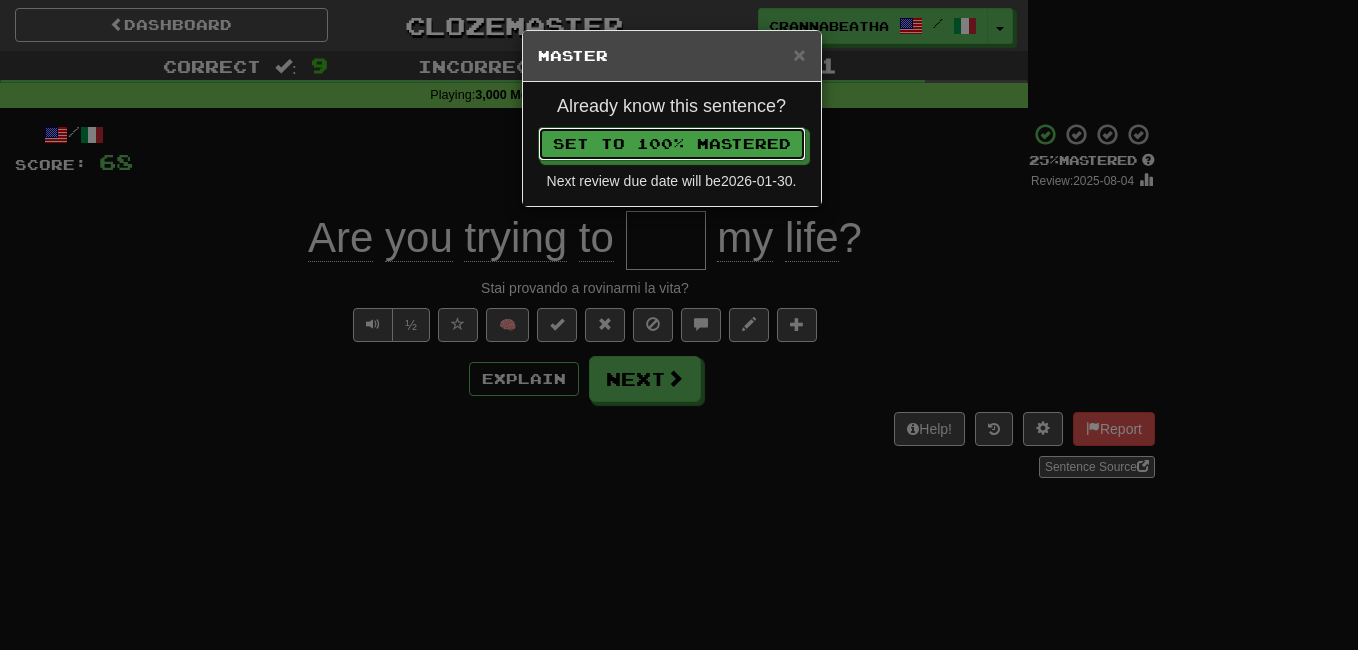 click on "Set to 100% Mastered" at bounding box center (672, 144) 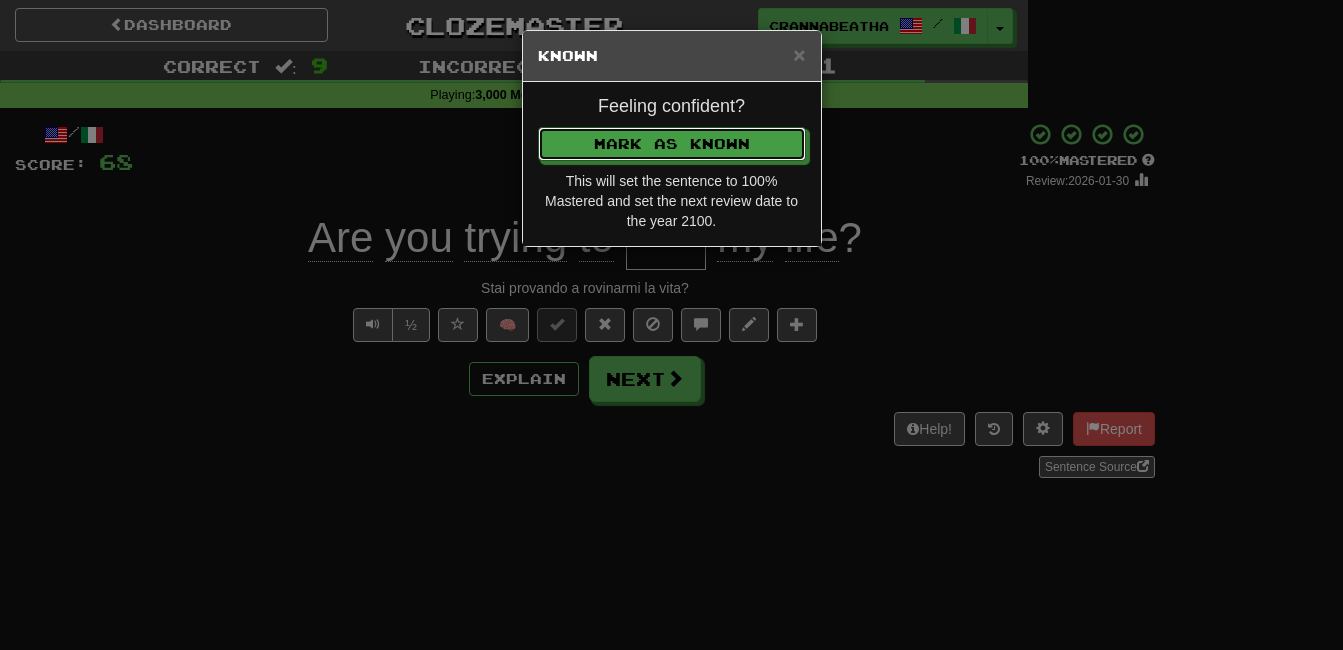 click on "Mark as Known" at bounding box center [672, 144] 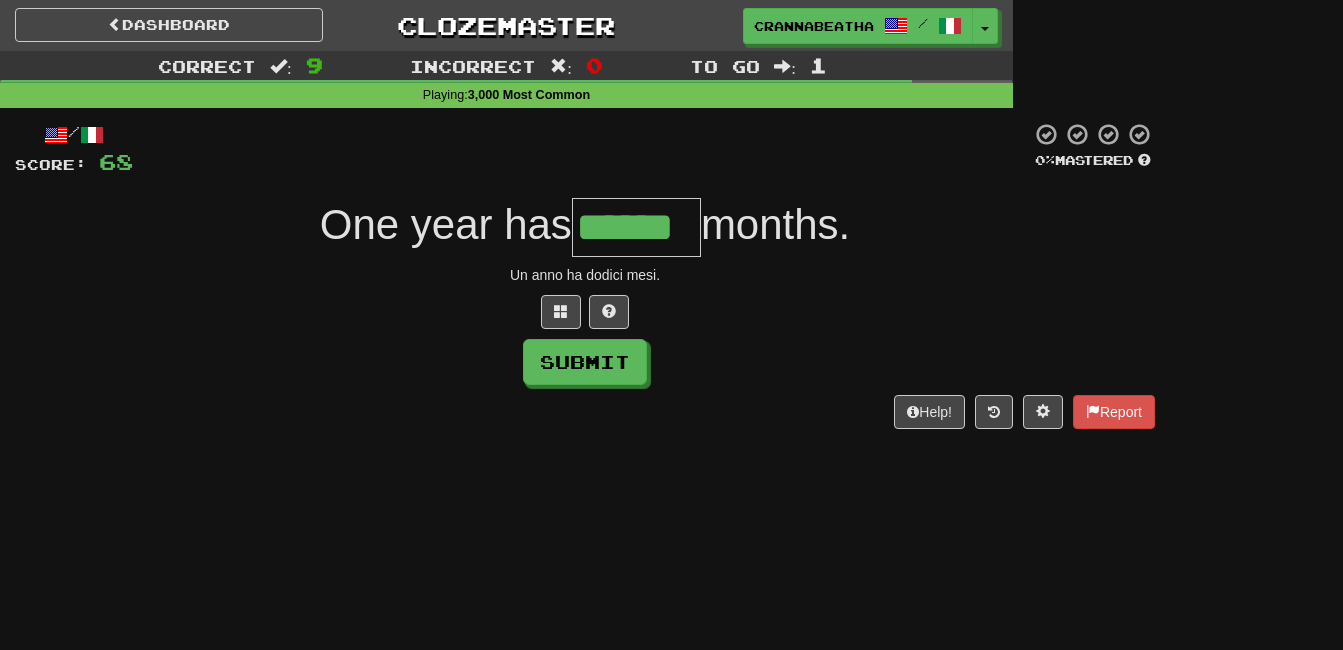 type on "******" 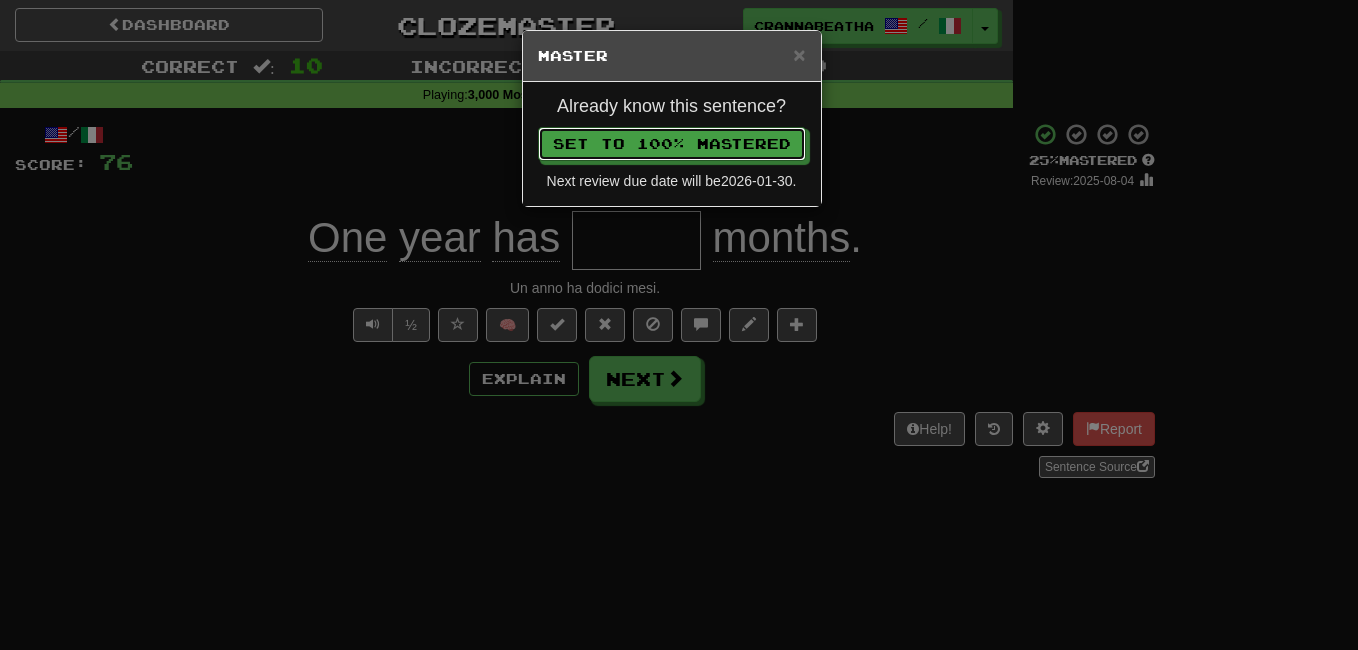click on "Set to 100% Mastered" at bounding box center [672, 144] 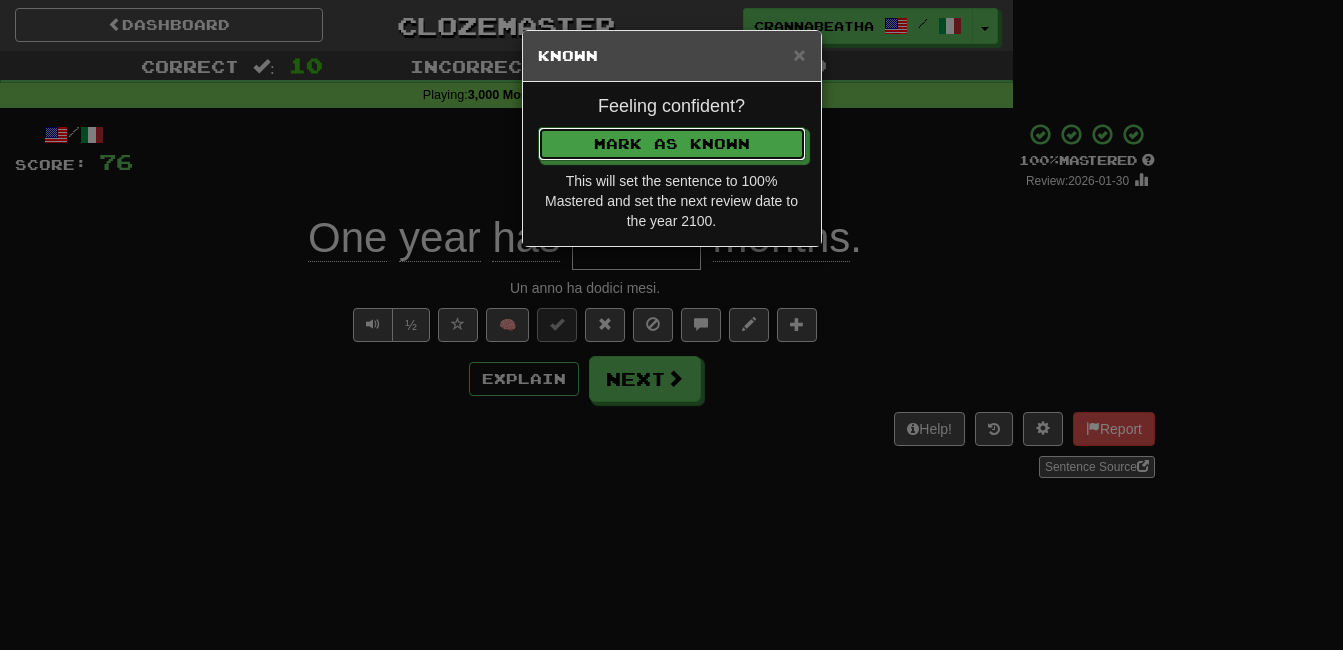 click on "Mark as Known" at bounding box center (672, 144) 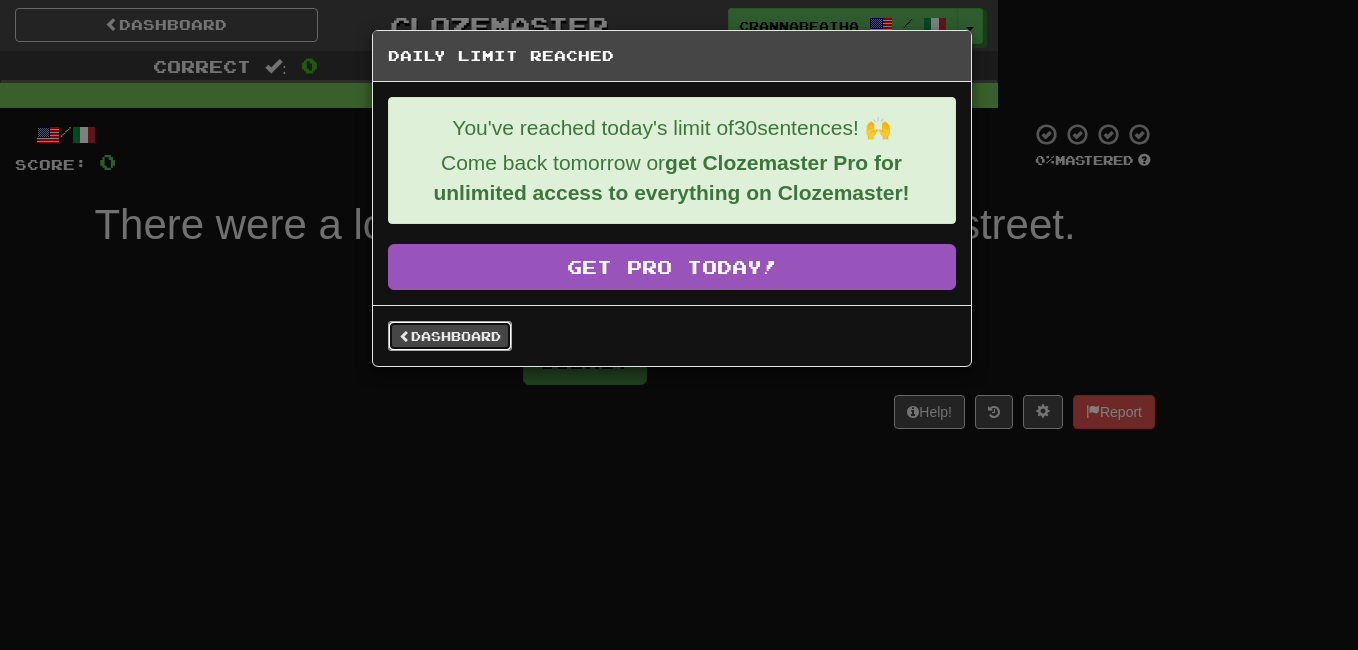 click on "Dashboard" at bounding box center (450, 336) 